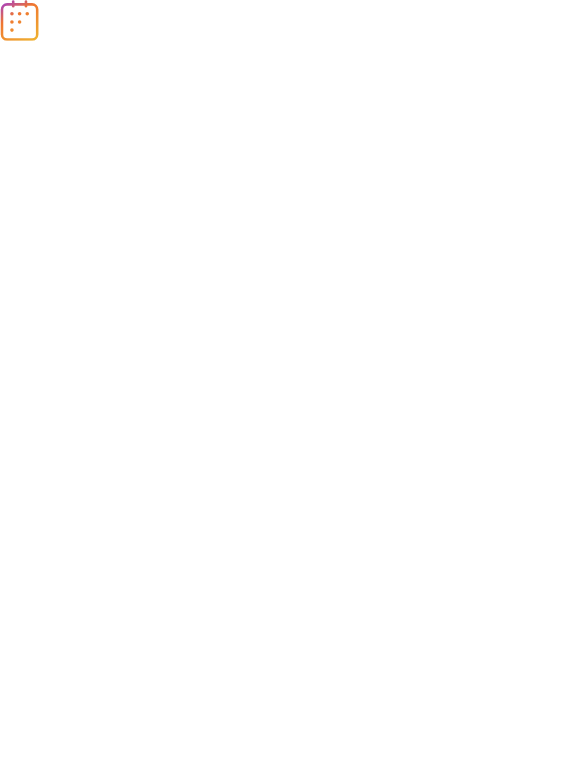 scroll, scrollTop: 0, scrollLeft: 0, axis: both 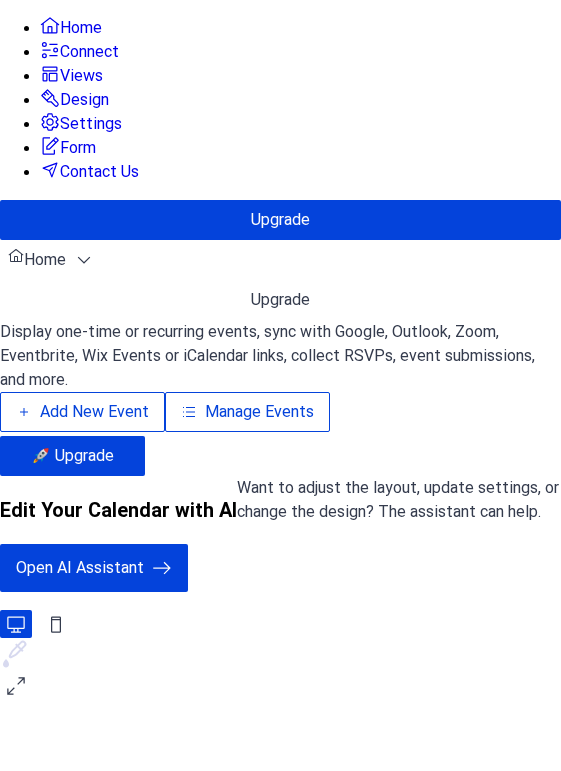 click on "Add New Event" at bounding box center (94, 412) 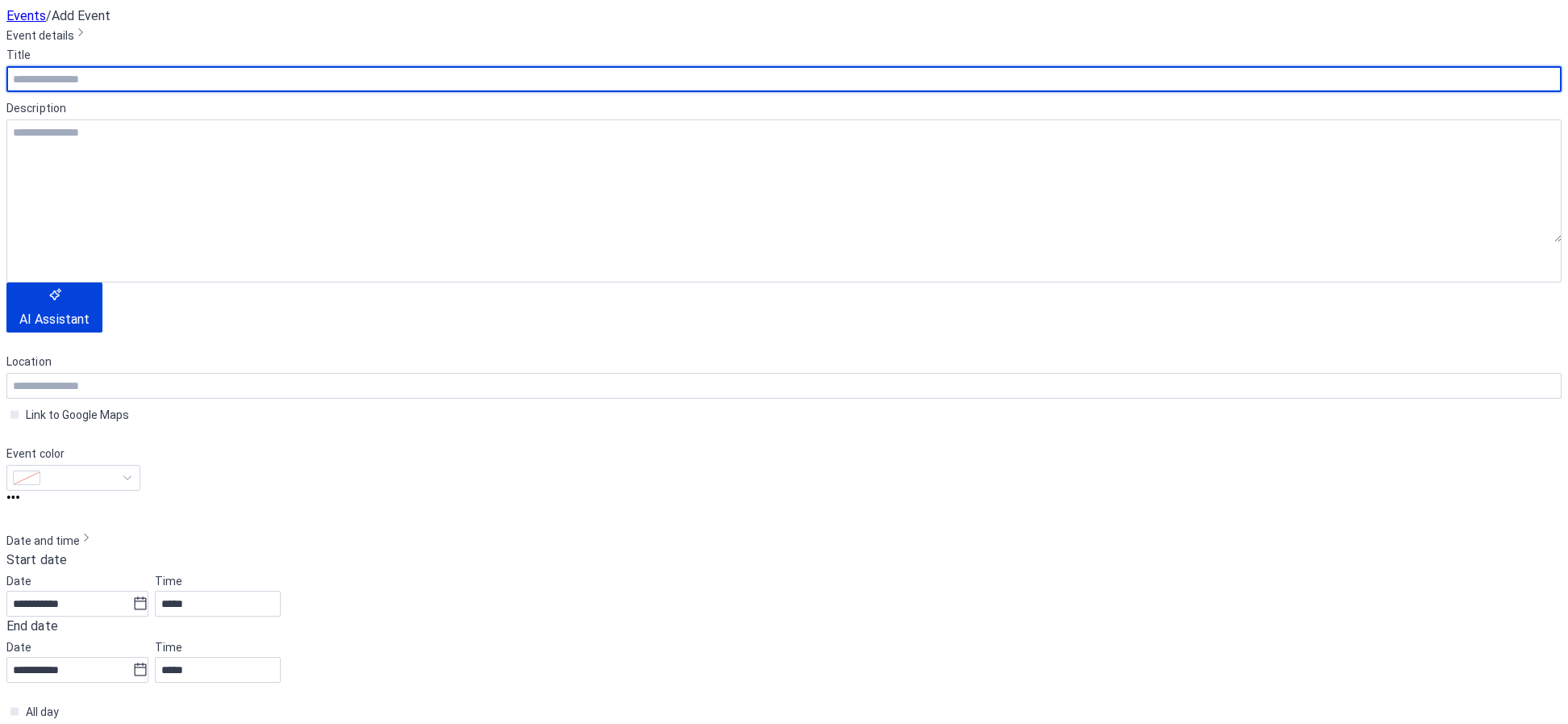 scroll, scrollTop: 0, scrollLeft: 0, axis: both 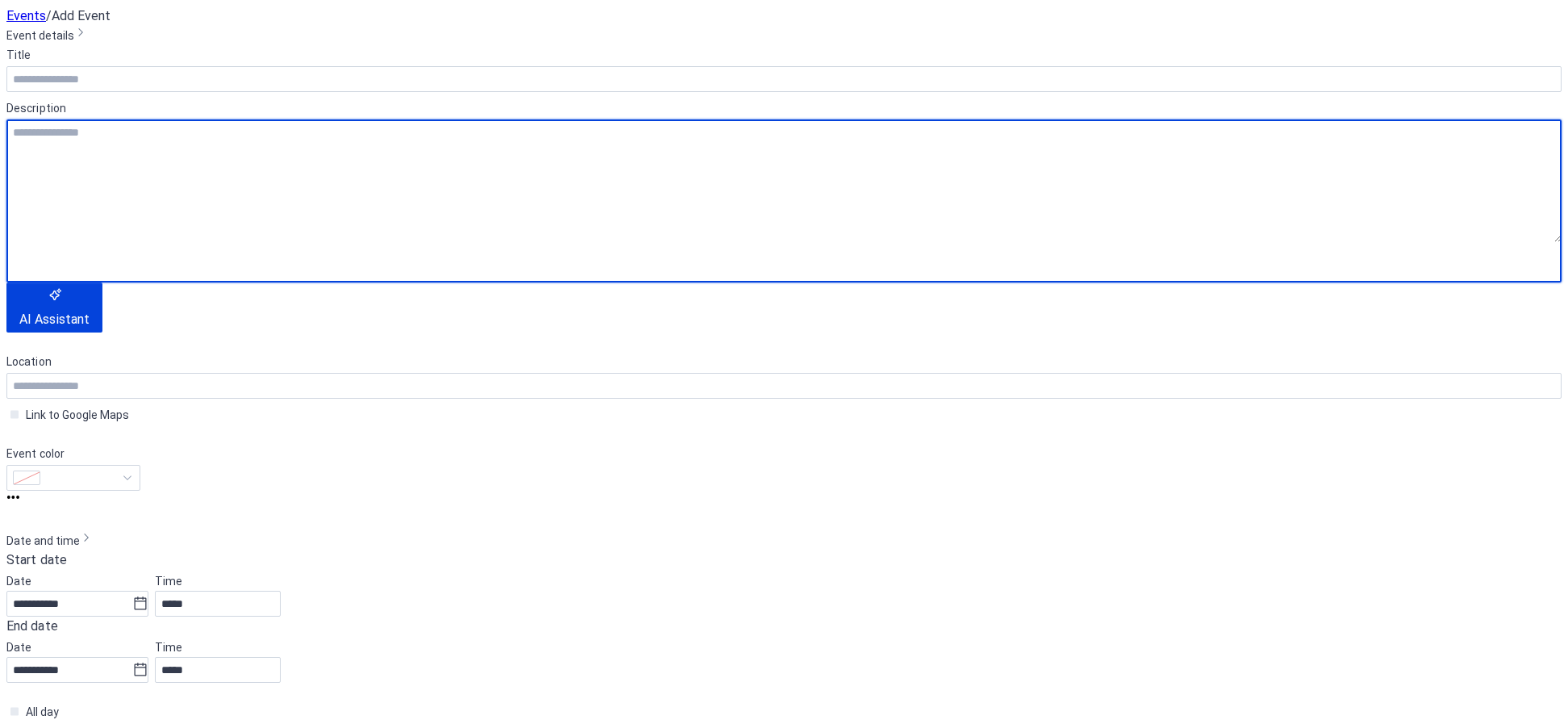 click at bounding box center (784, 181) 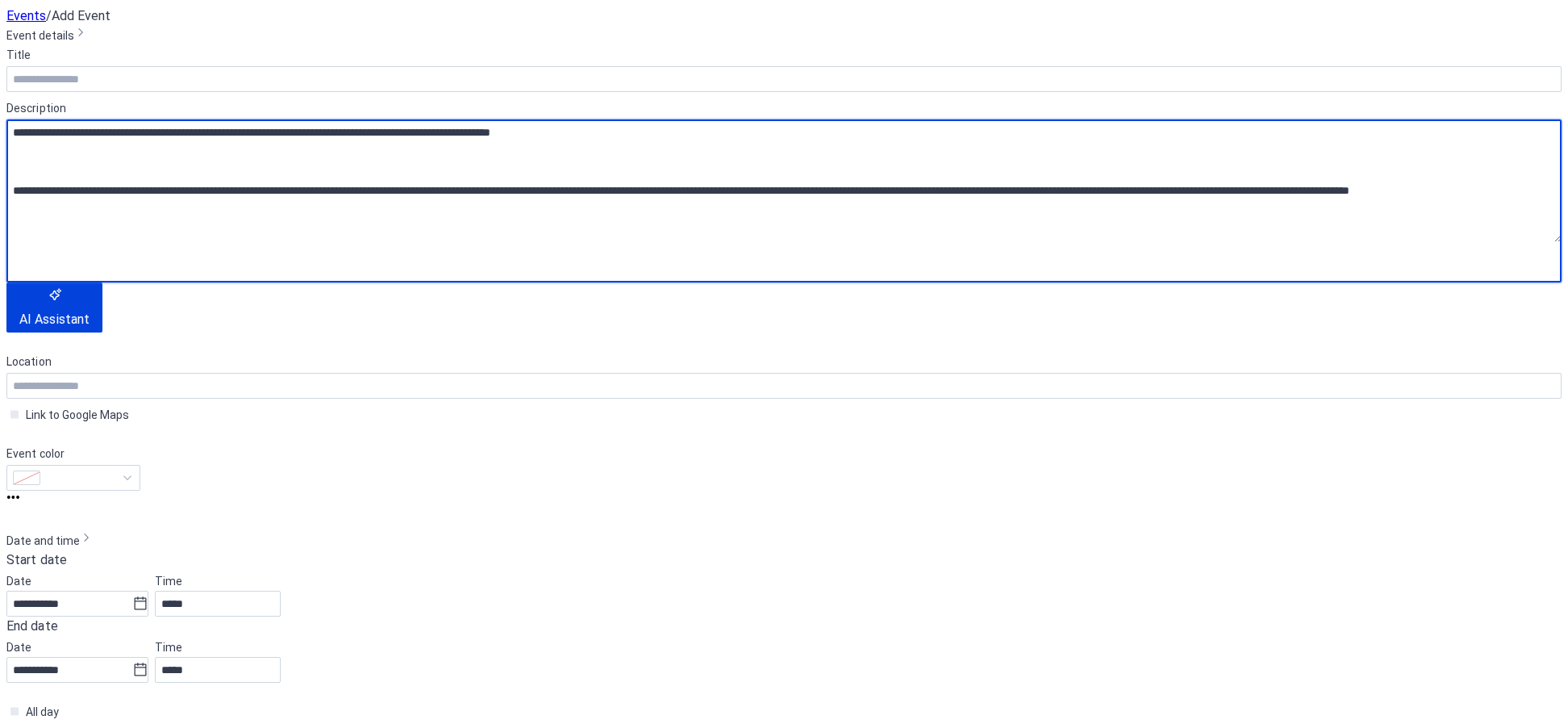 scroll, scrollTop: 82, scrollLeft: 0, axis: vertical 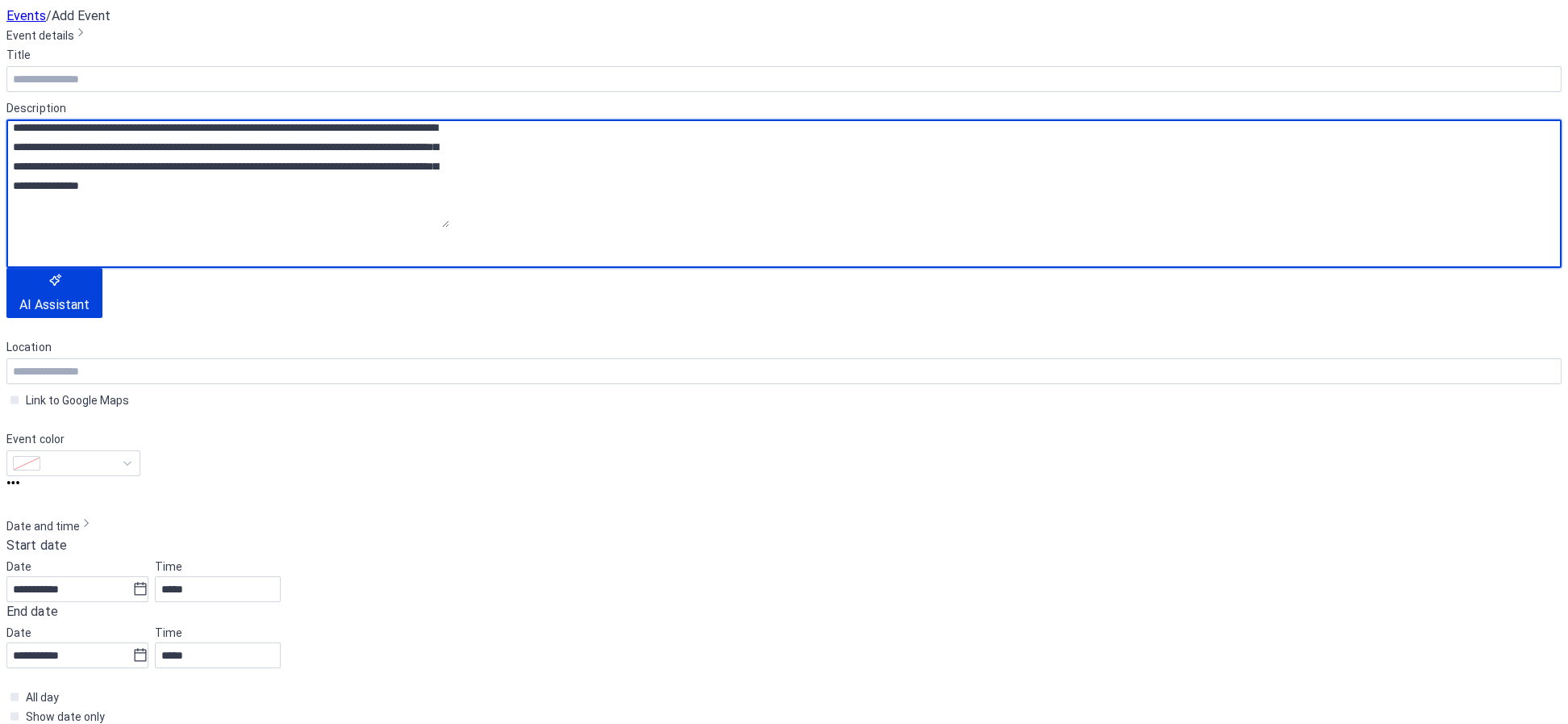 click on "**********" at bounding box center [262, 239] 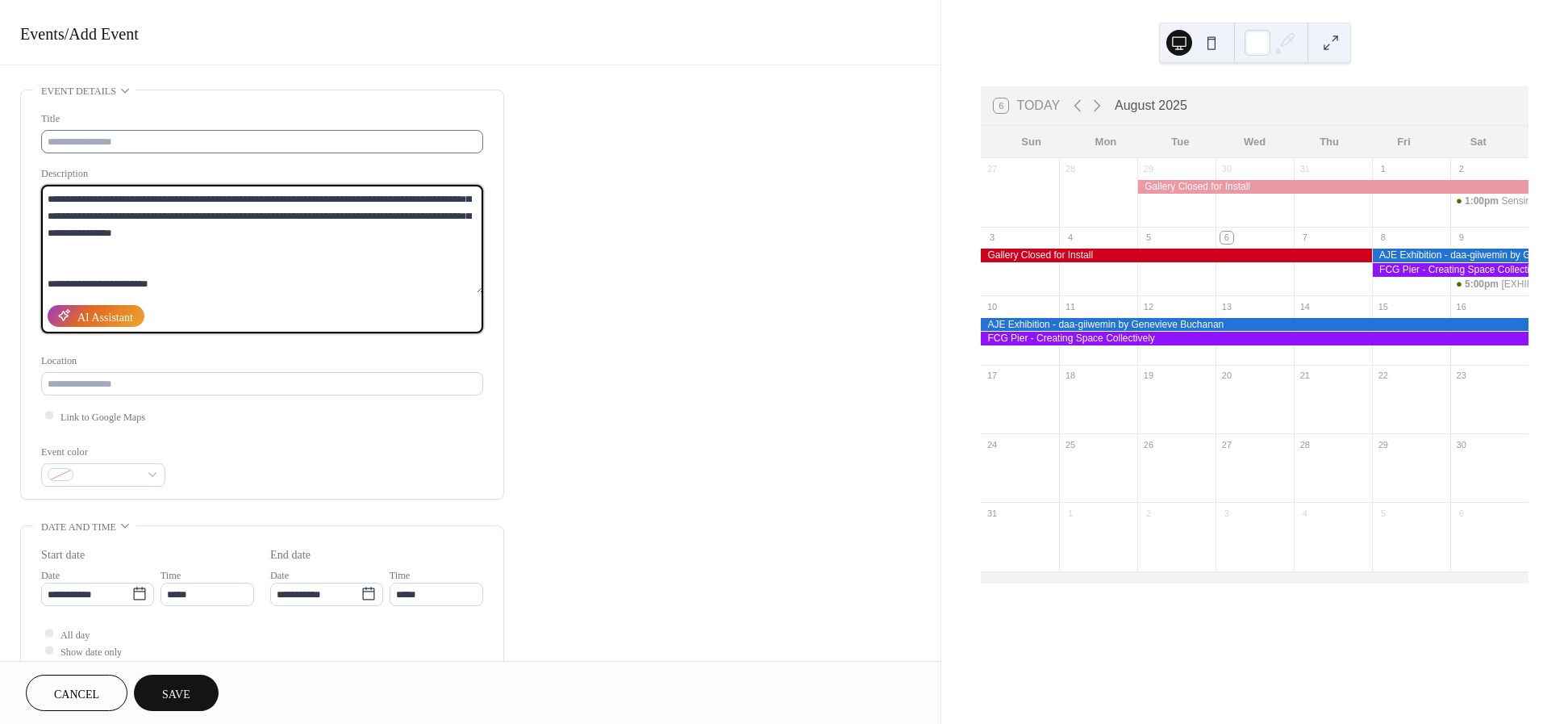 type on "**********" 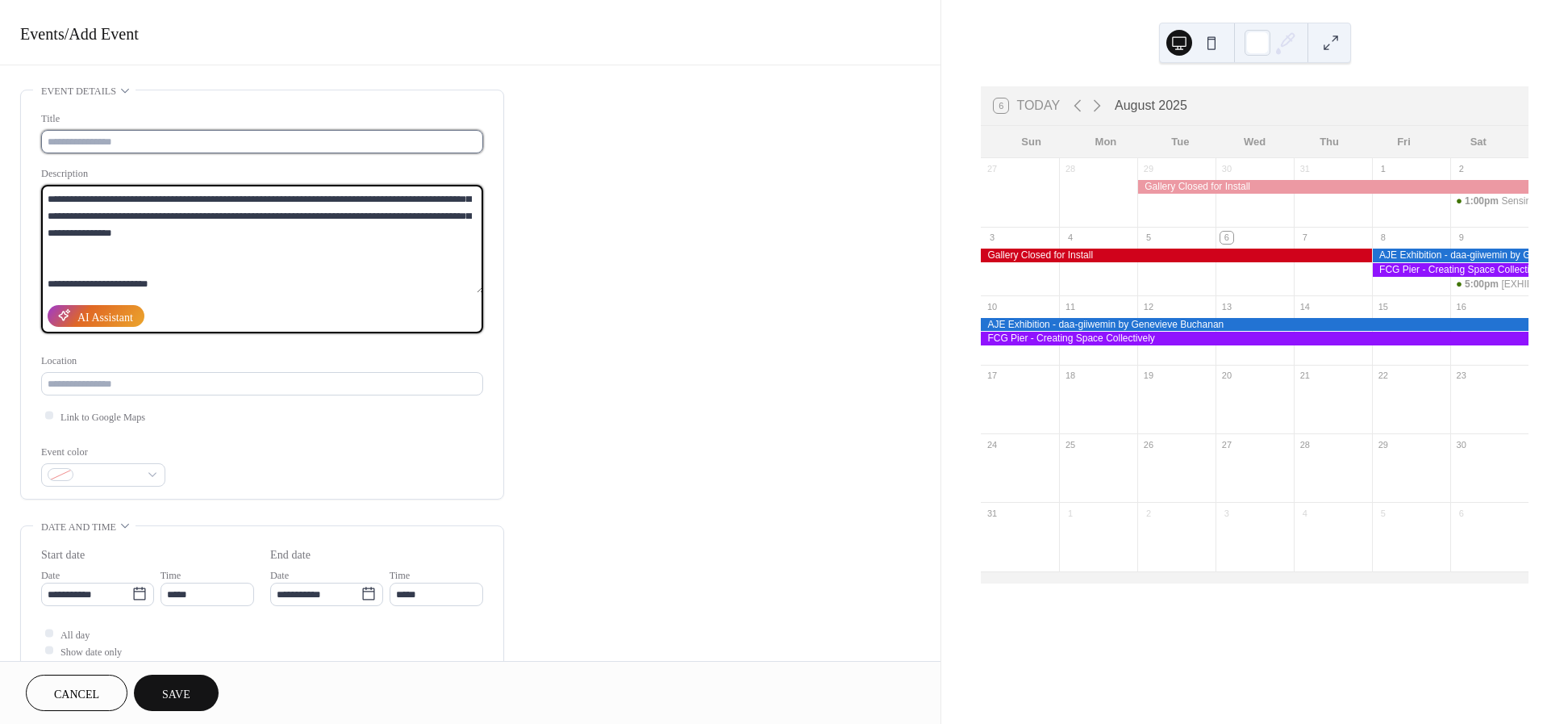 click at bounding box center (262, 141) 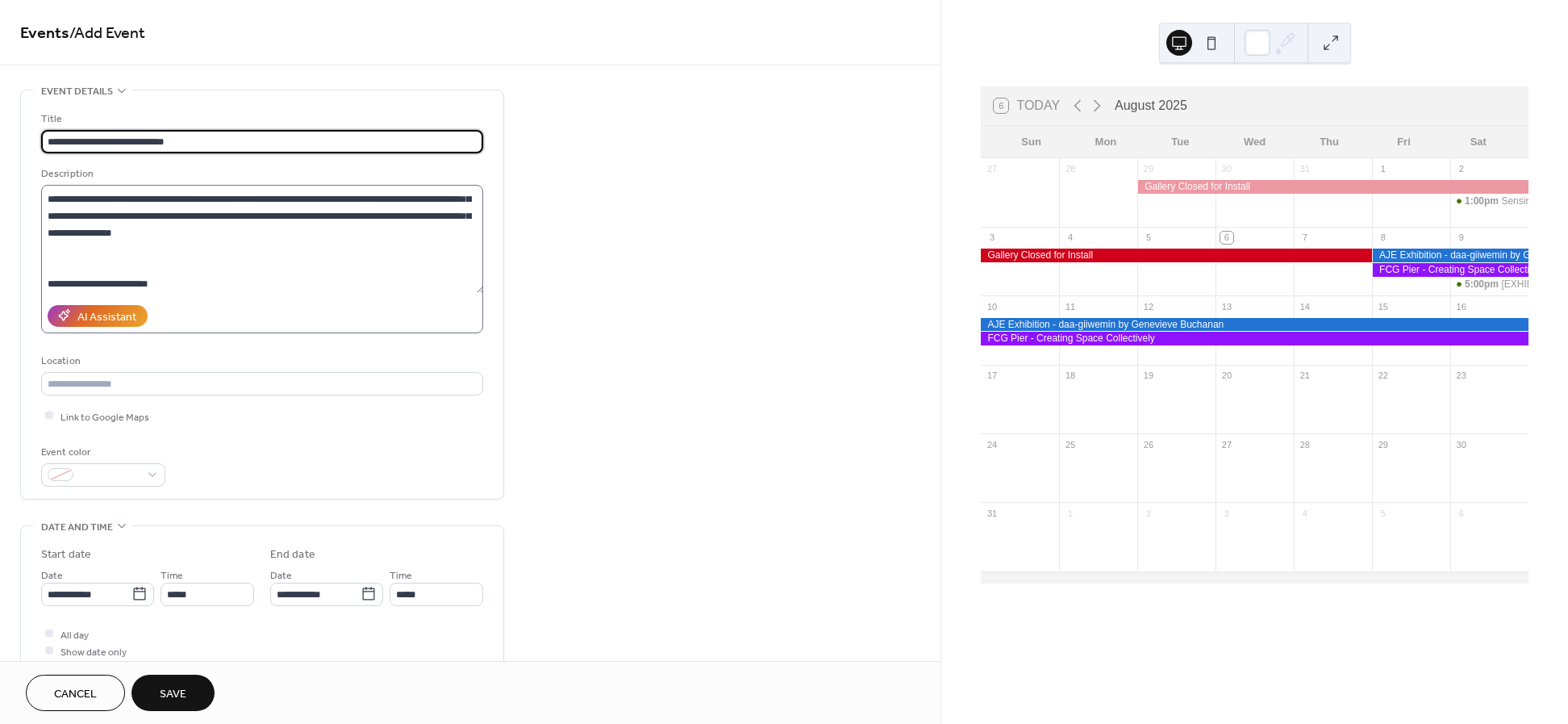 paste on "**********" 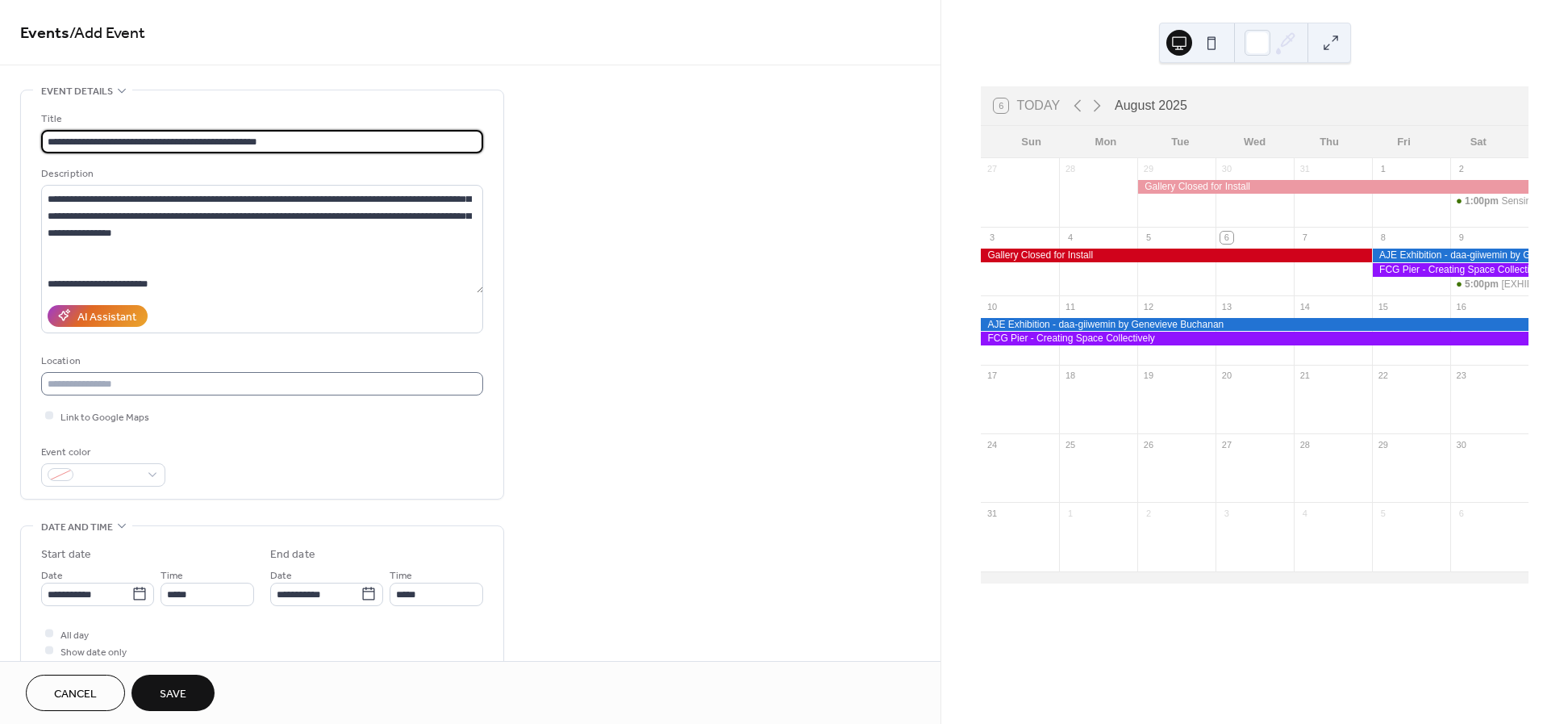 type on "**********" 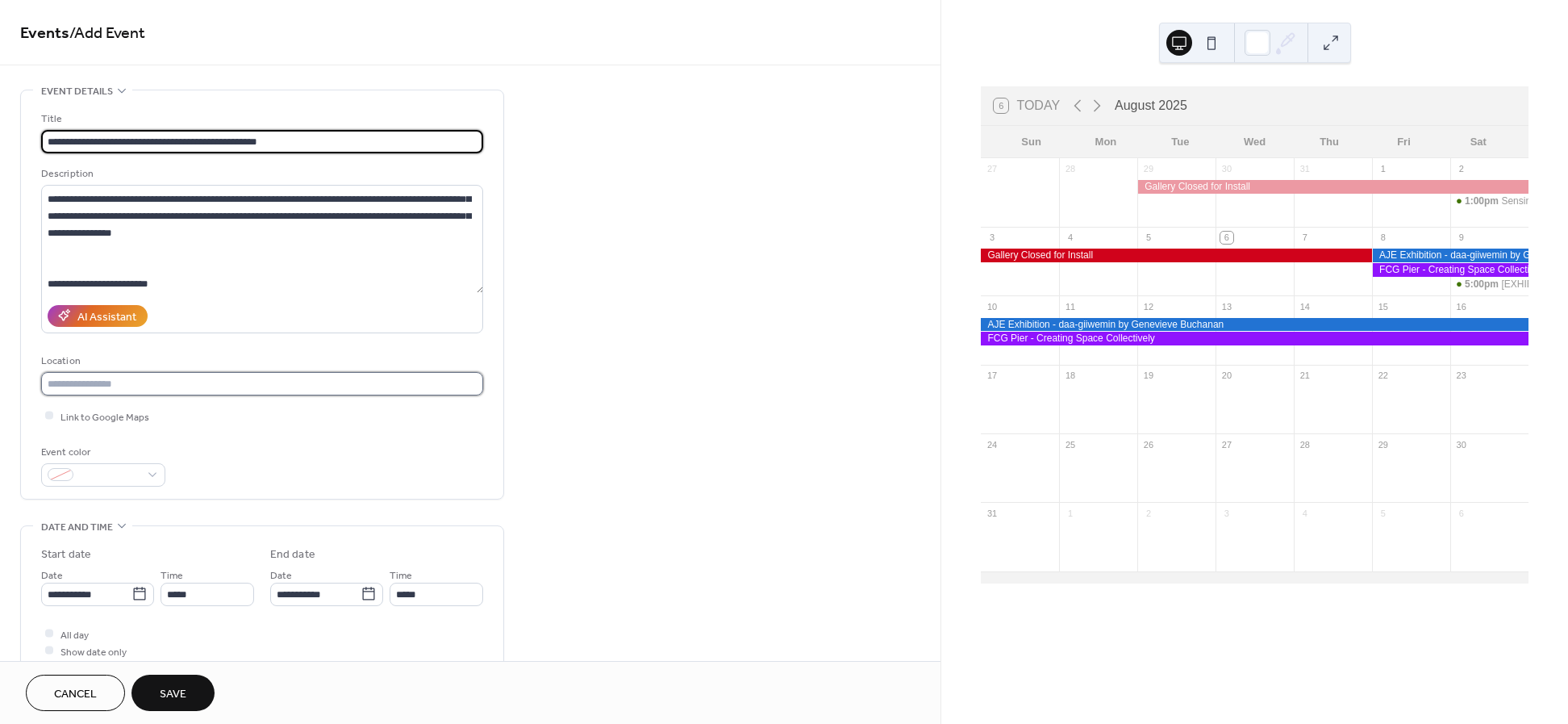 click at bounding box center (262, 383) 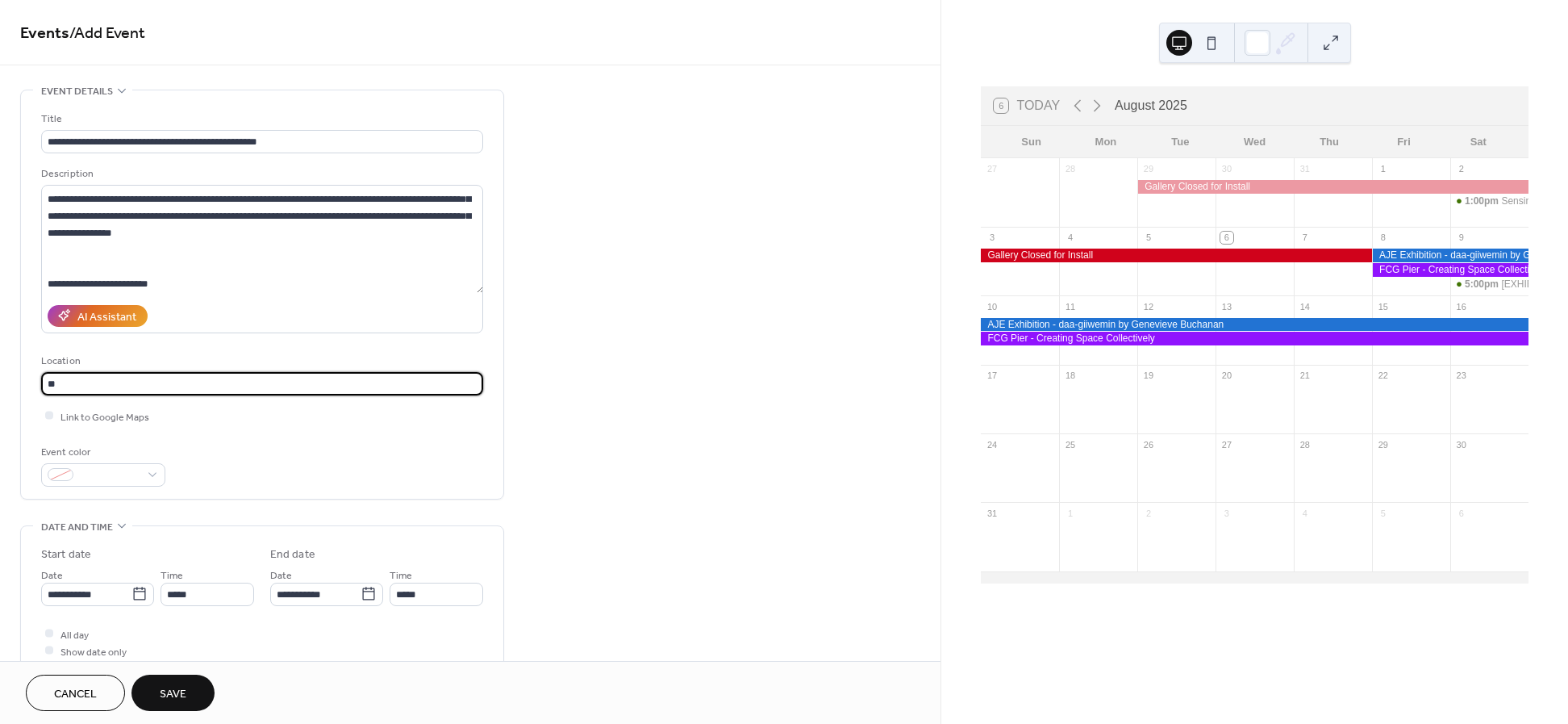 type on "*" 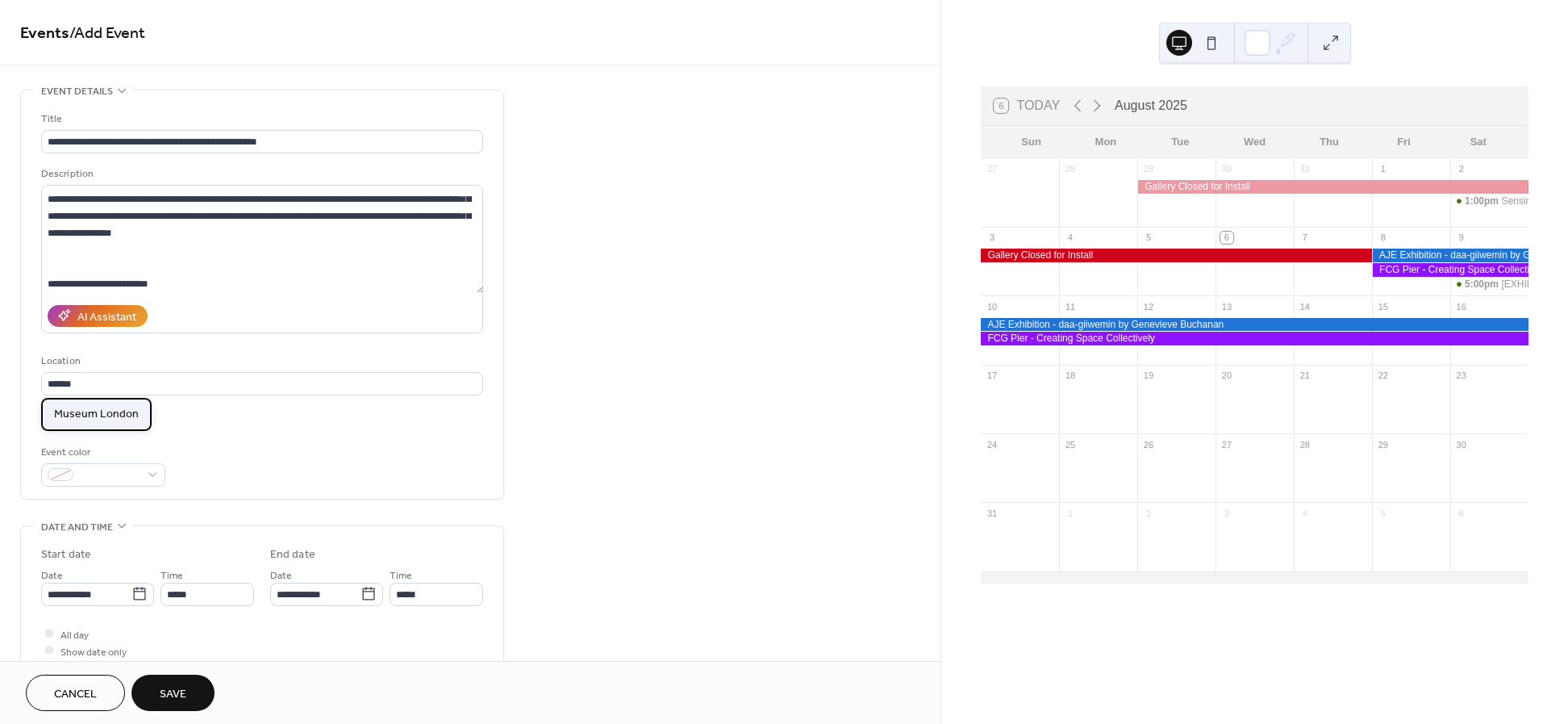 click on "Museum London" at bounding box center [96, 414] 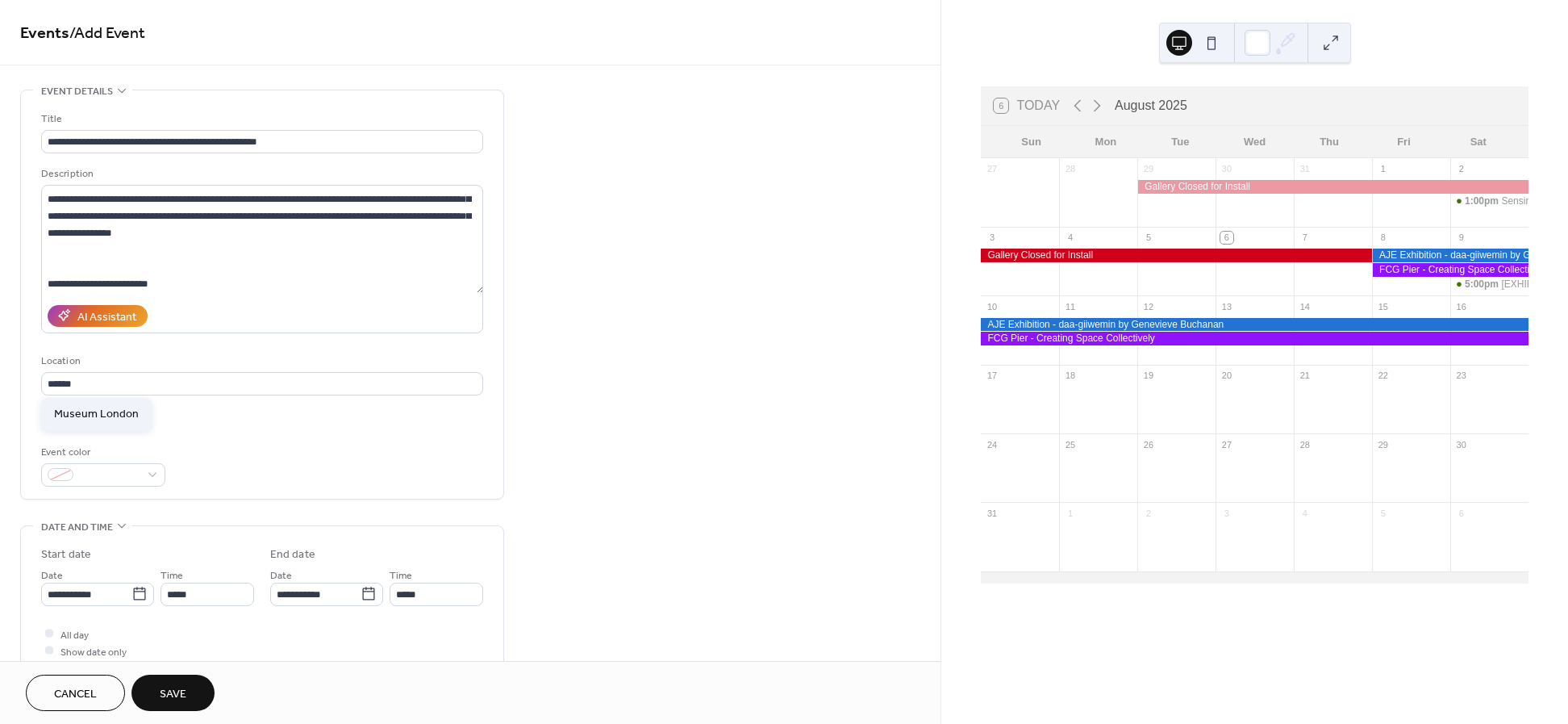 type on "**********" 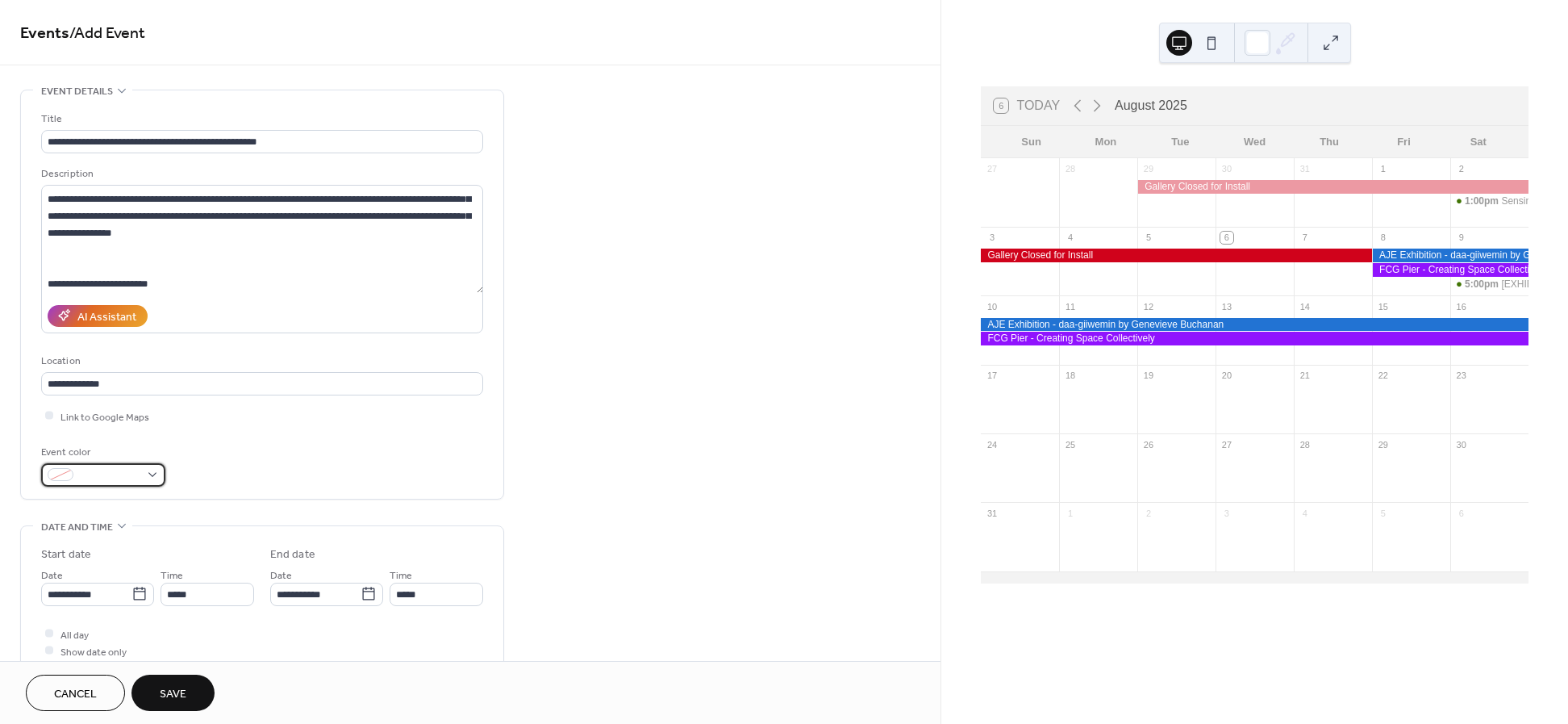 click at bounding box center (103, 475) 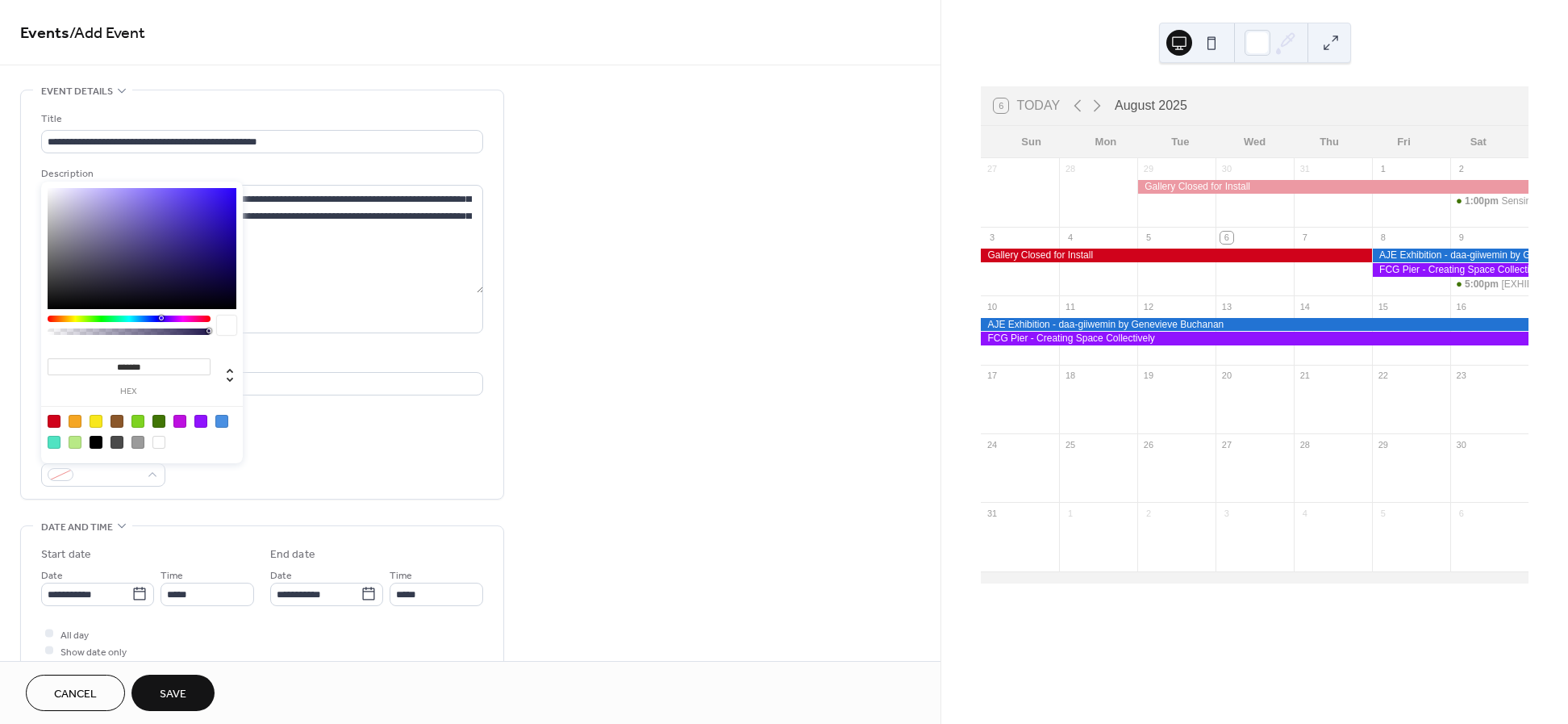 click at bounding box center [75, 421] 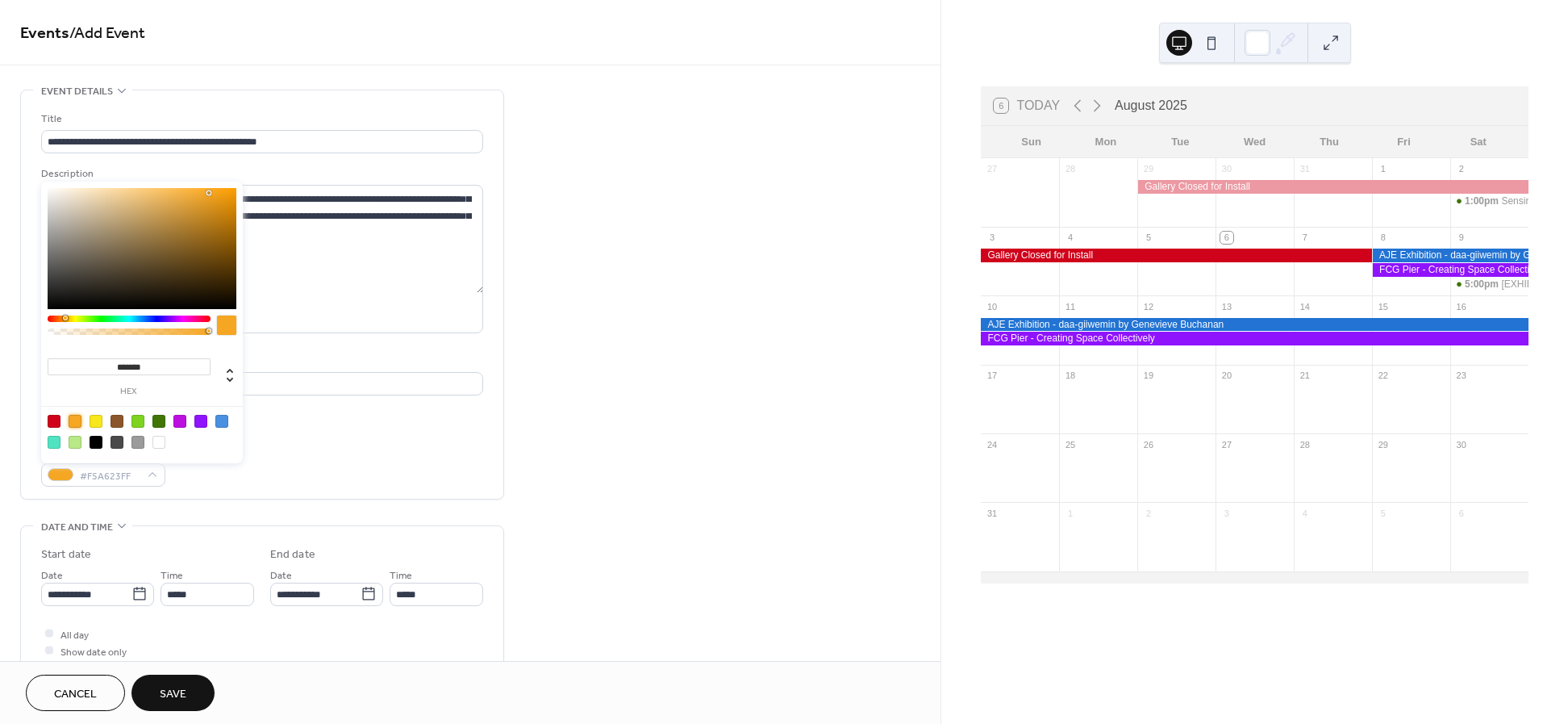scroll, scrollTop: 94, scrollLeft: 0, axis: vertical 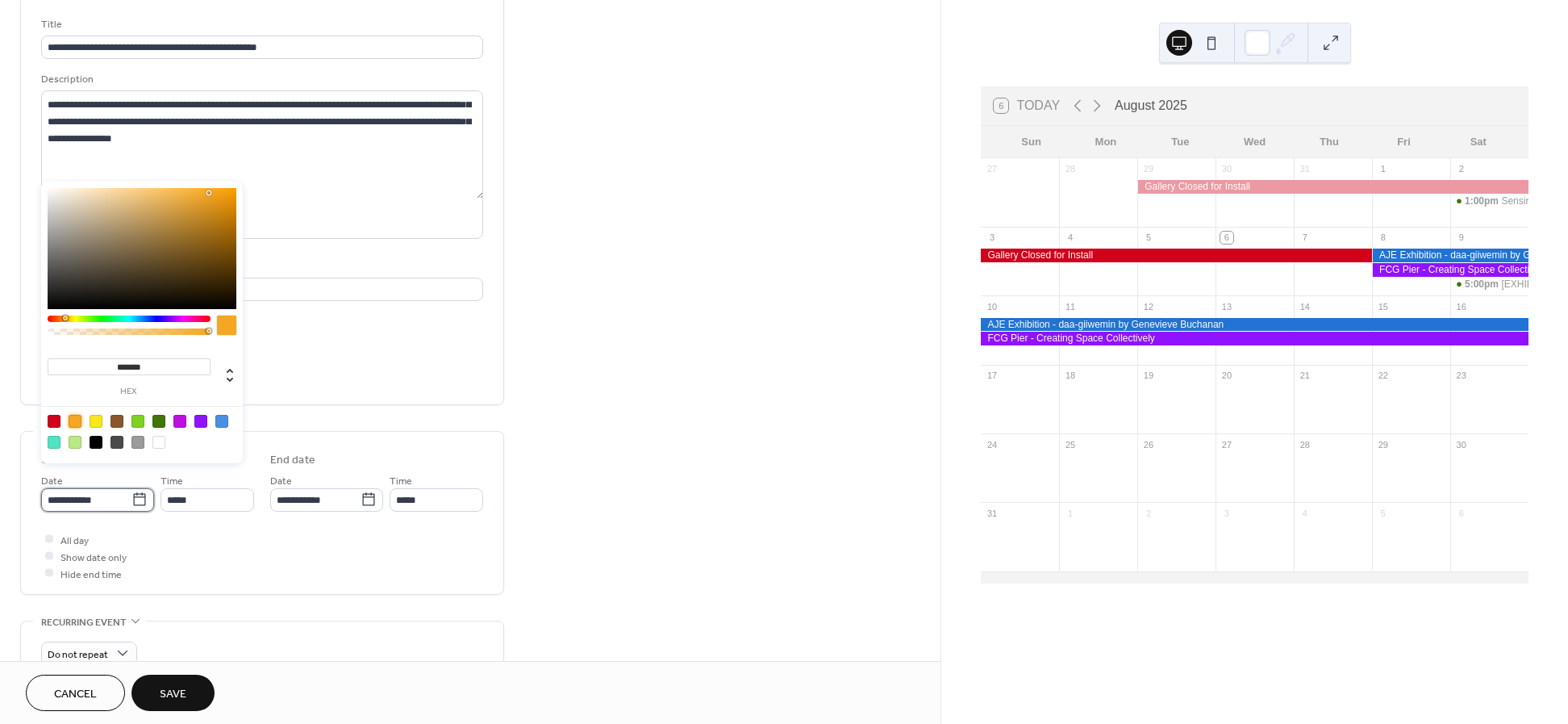 click on "**********" at bounding box center [86, 500] 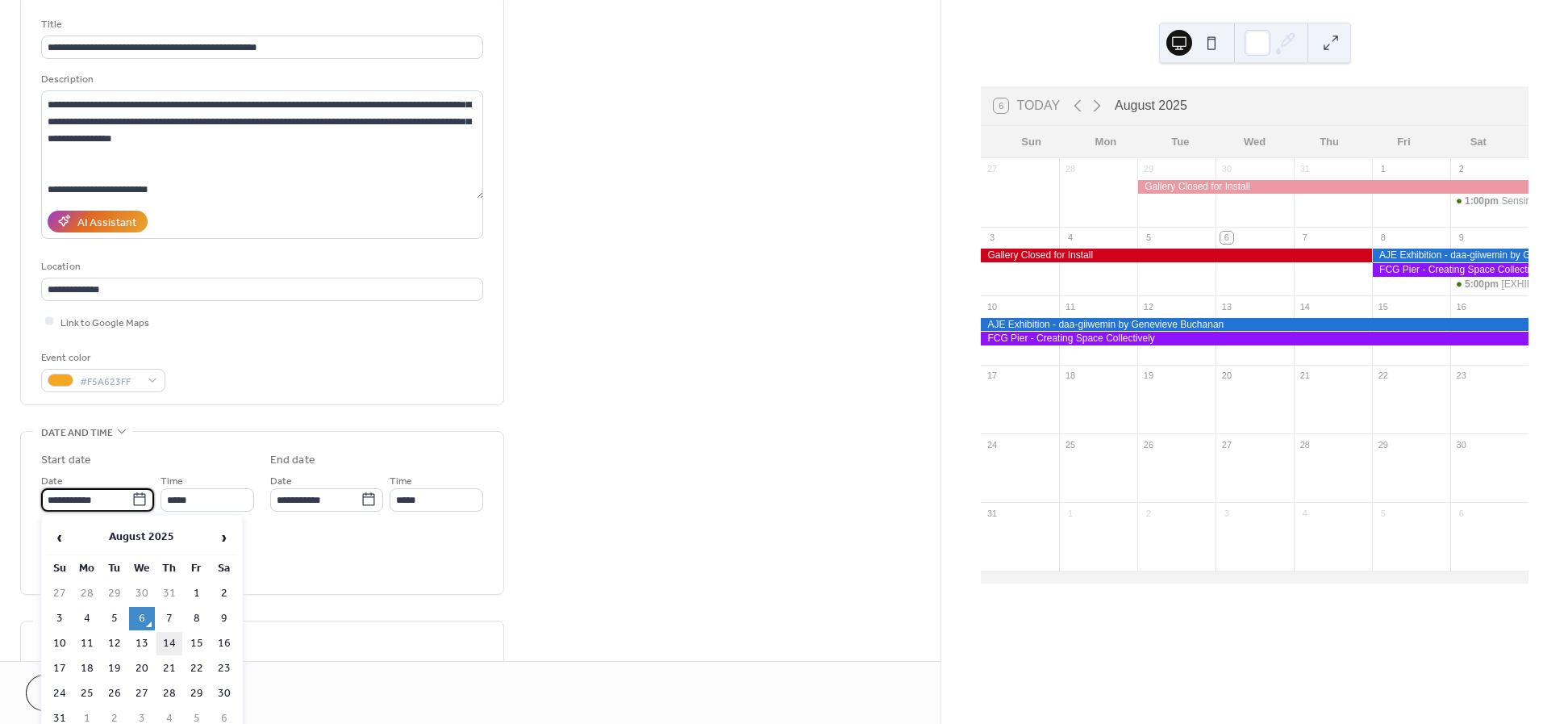 click on "14" at bounding box center (169, 643) 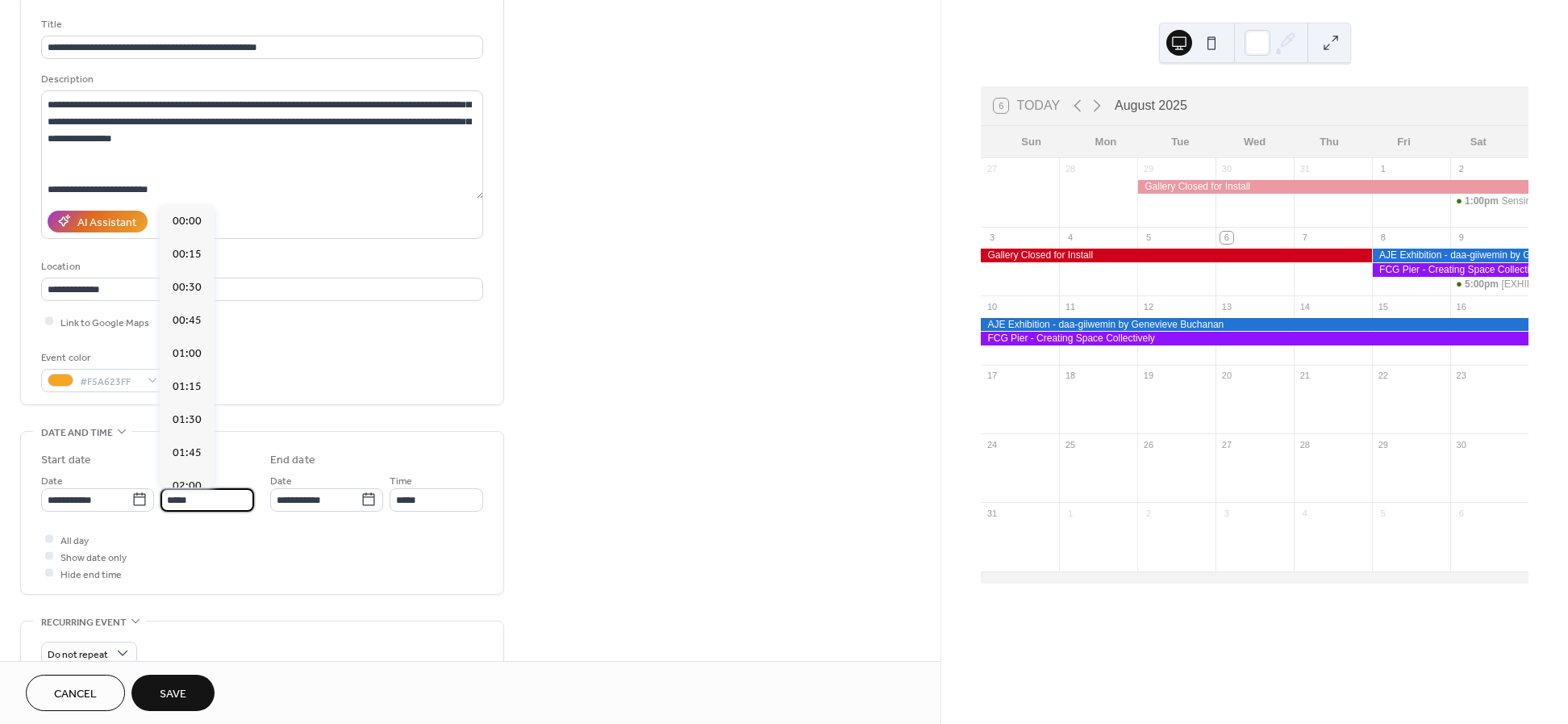 click on "*****" at bounding box center (207, 500) 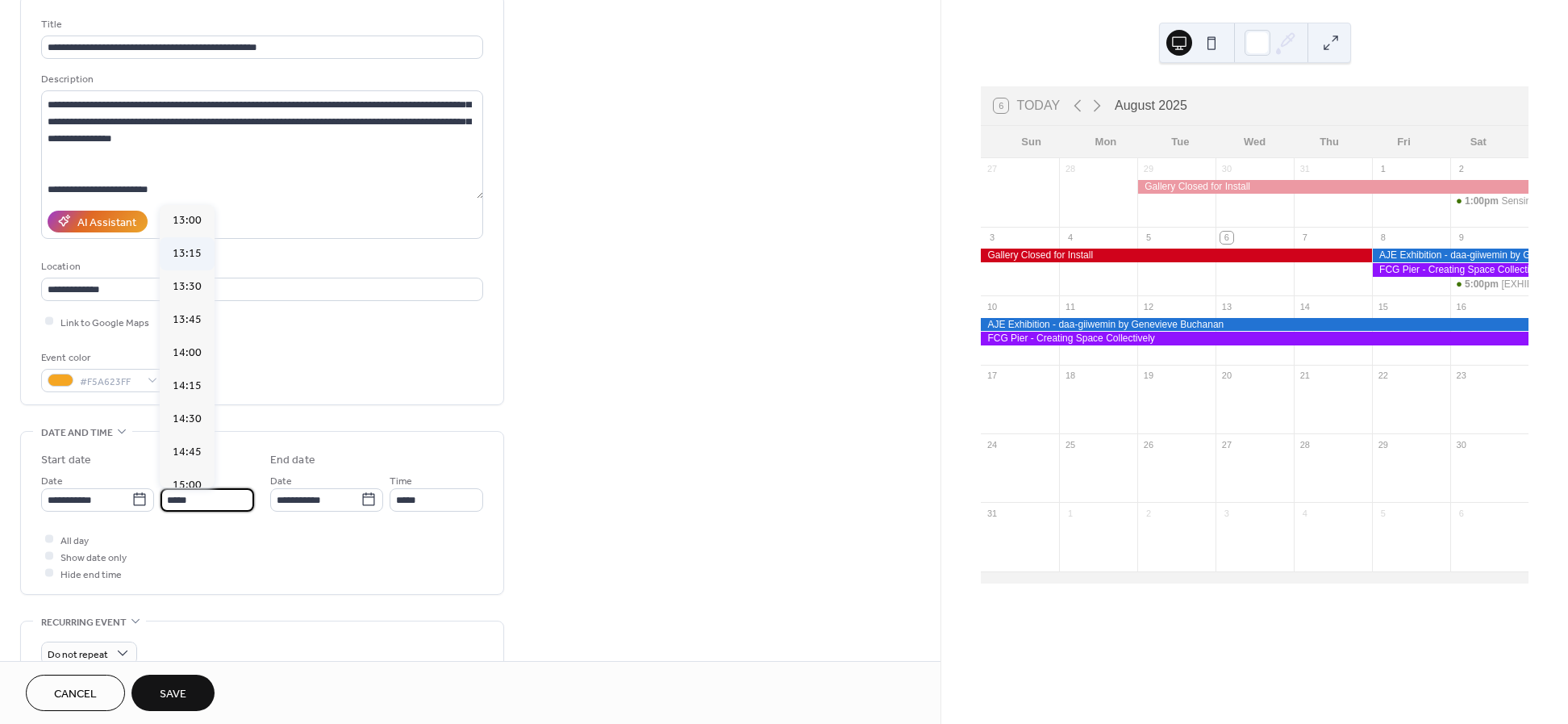 scroll, scrollTop: 1779, scrollLeft: 0, axis: vertical 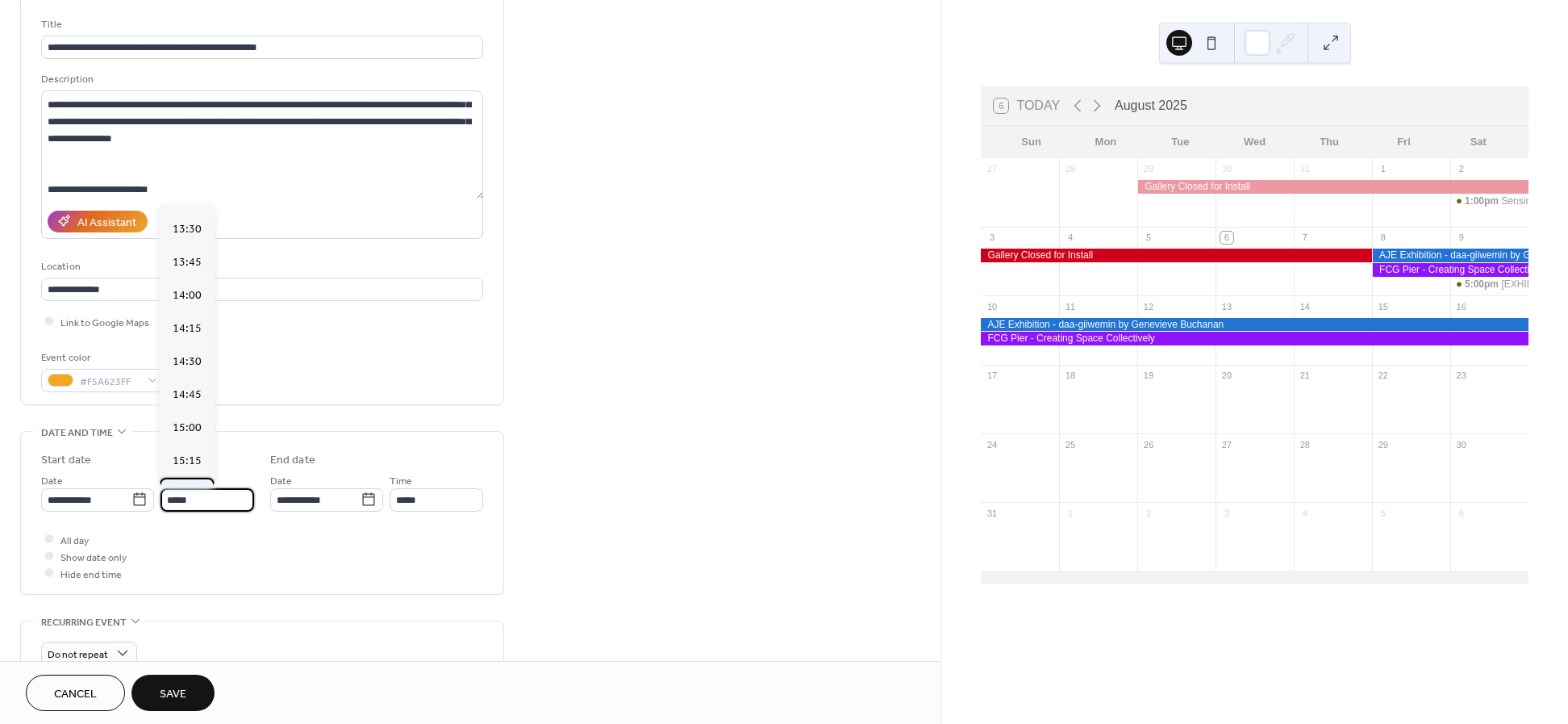 click on "15:30" at bounding box center (187, 493) 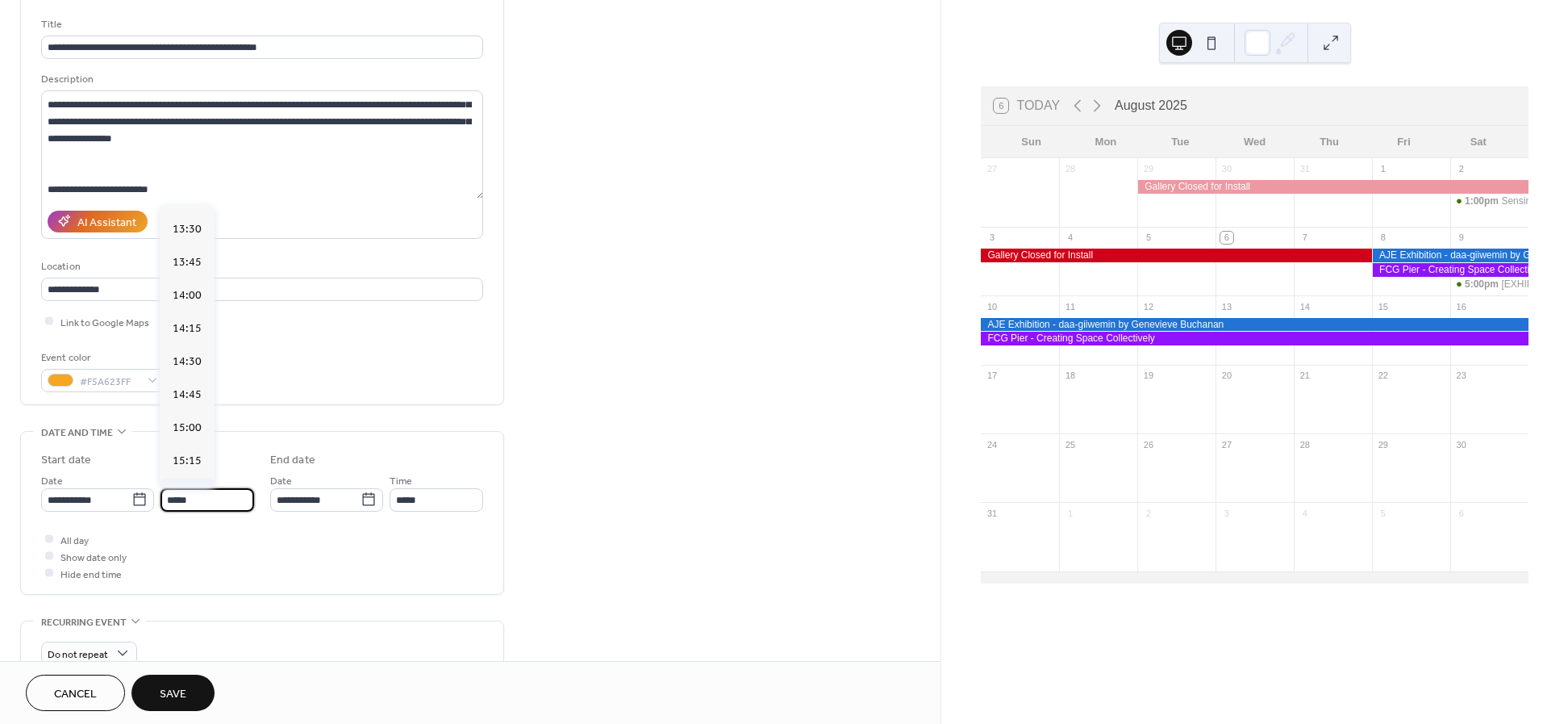 type on "*****" 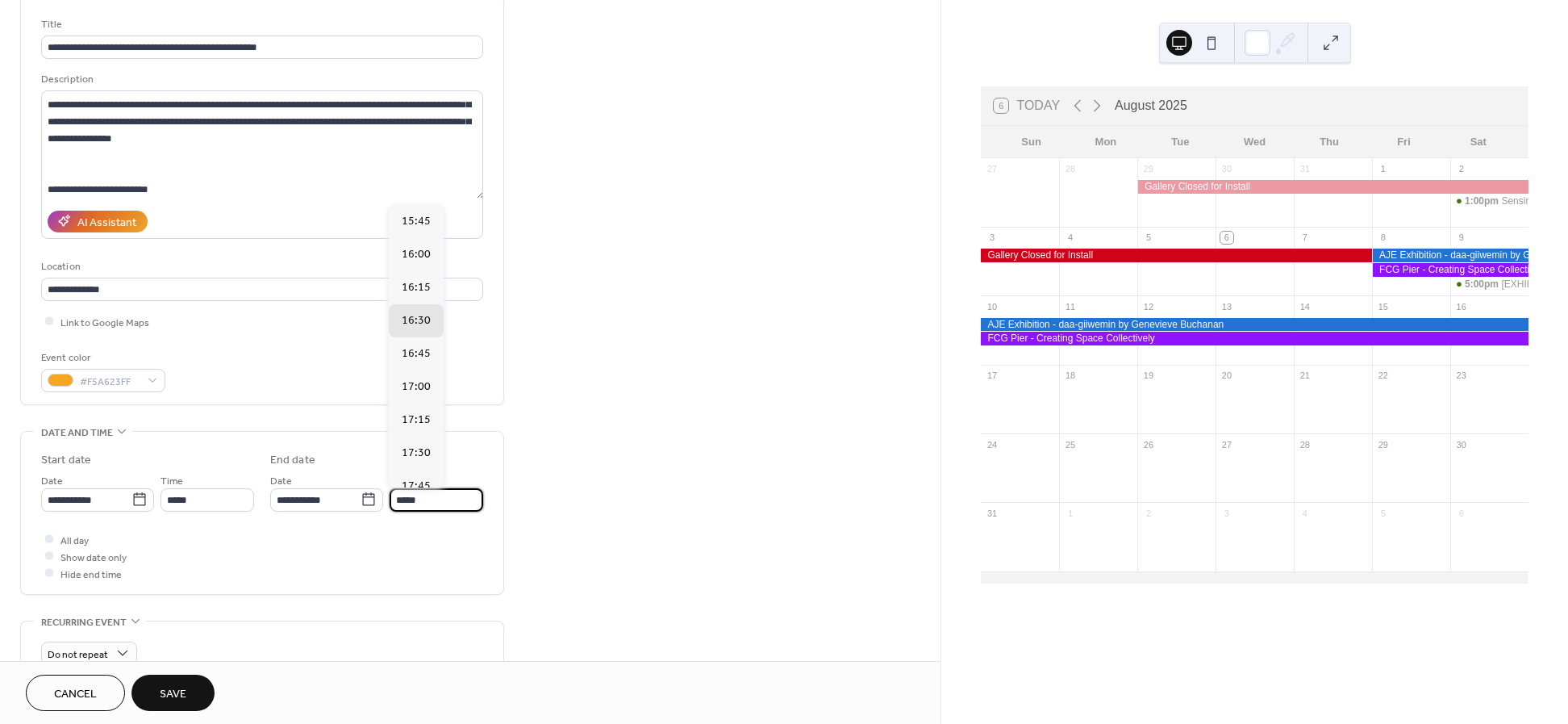 click on "*****" at bounding box center (436, 500) 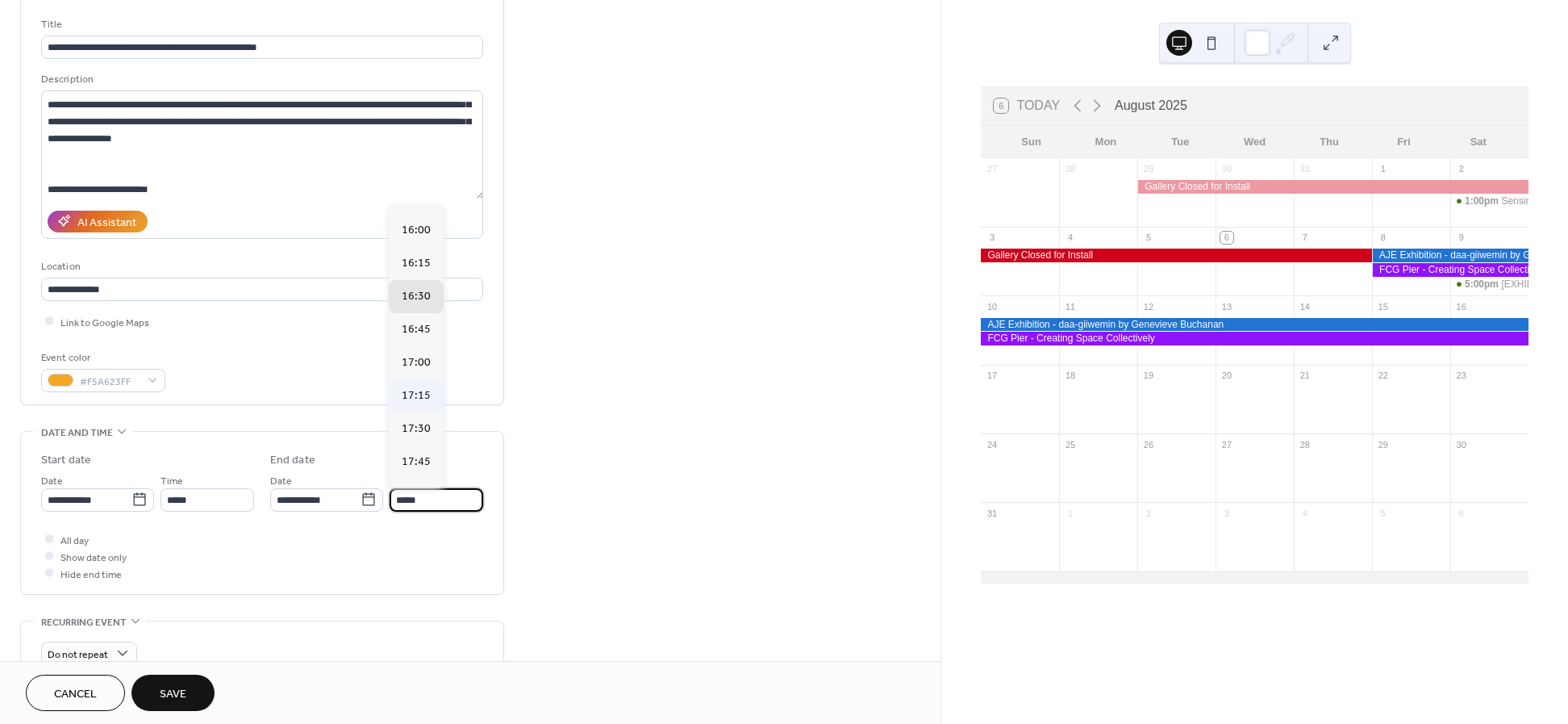 scroll, scrollTop: 44, scrollLeft: 0, axis: vertical 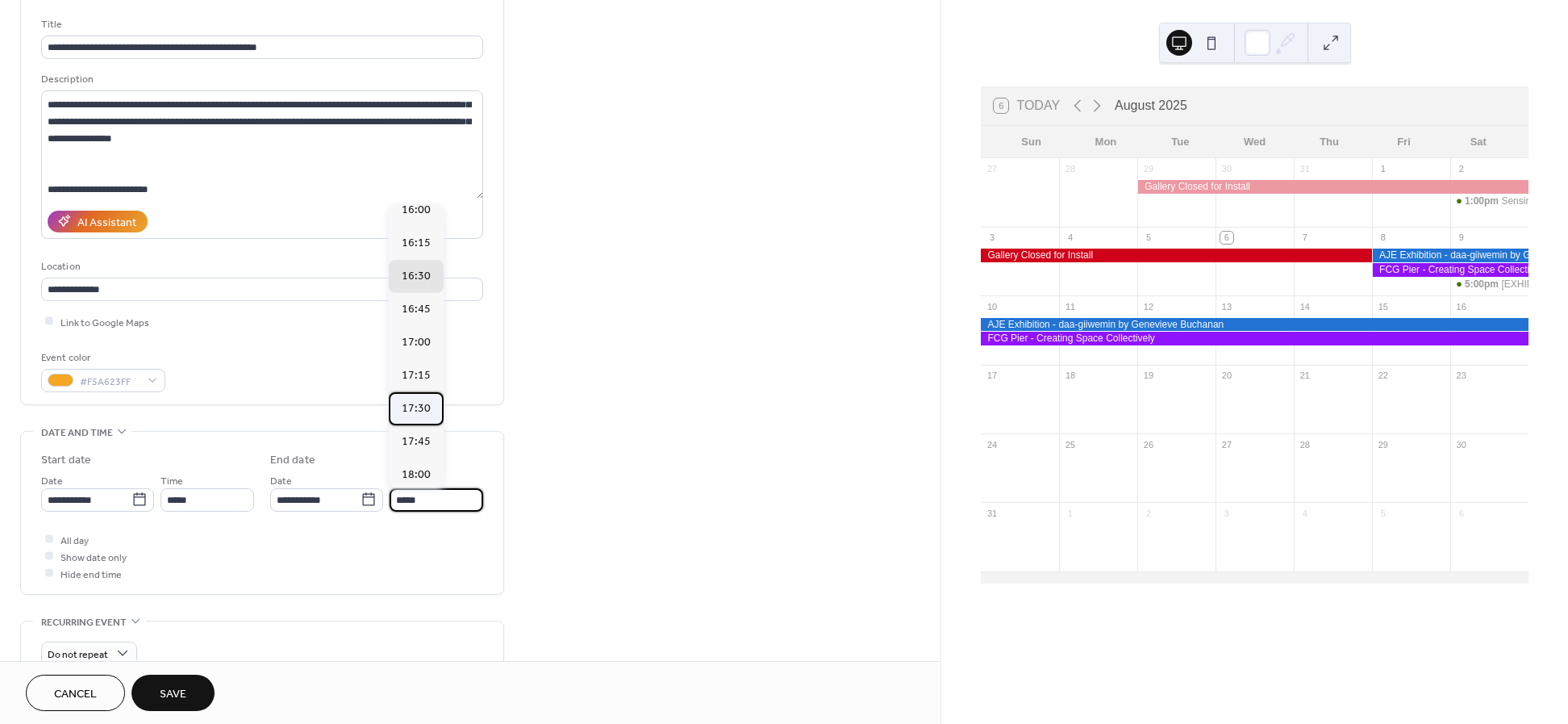 click on "17:30" at bounding box center (416, 408) 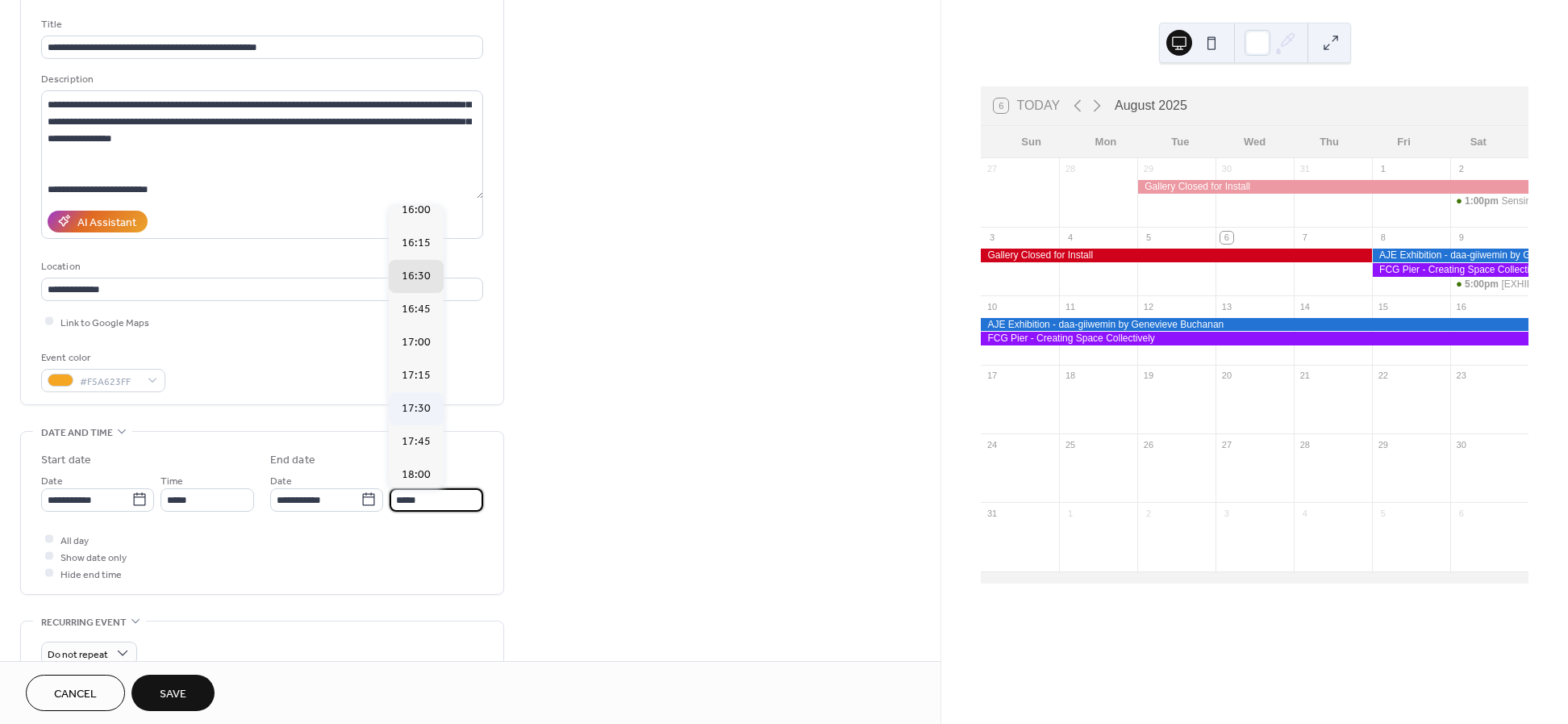 type on "*****" 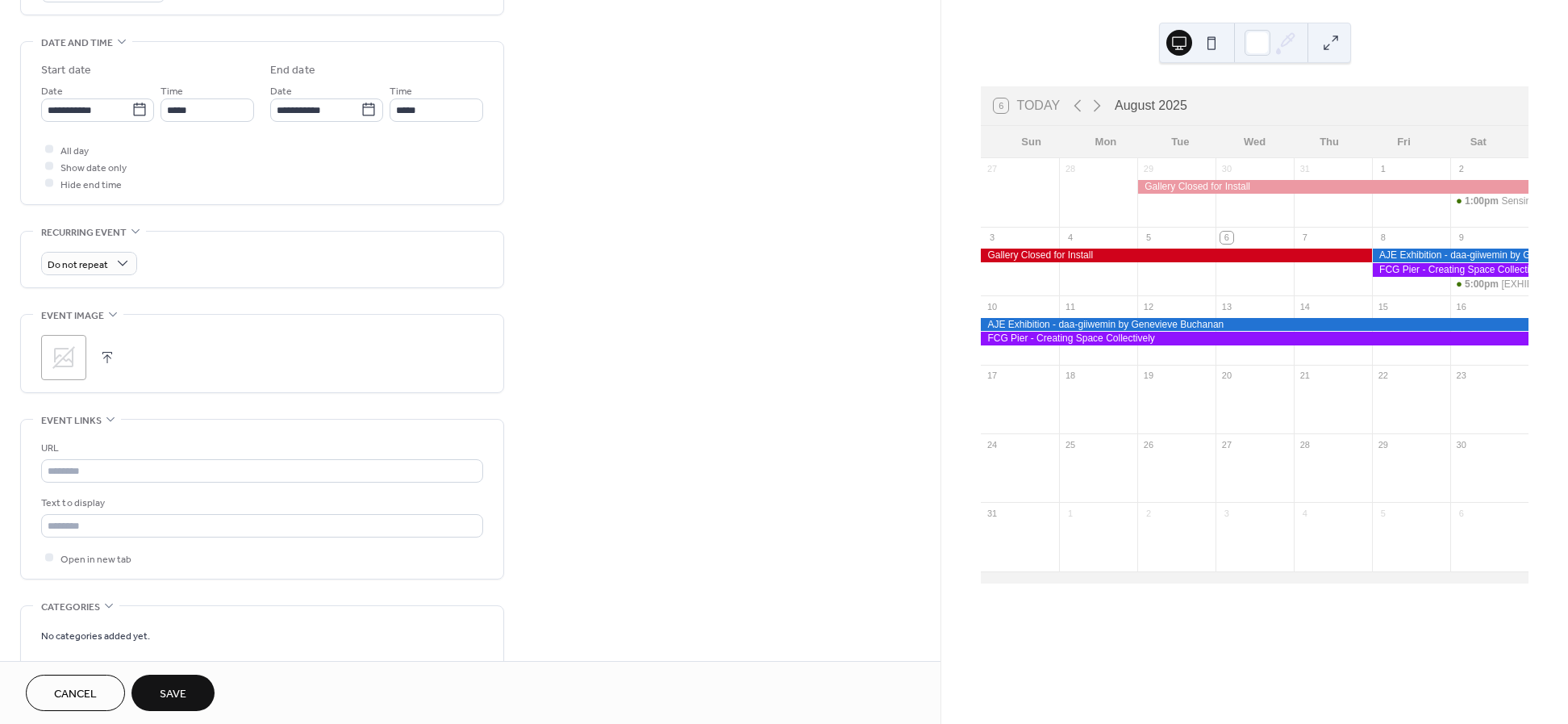 scroll, scrollTop: 495, scrollLeft: 0, axis: vertical 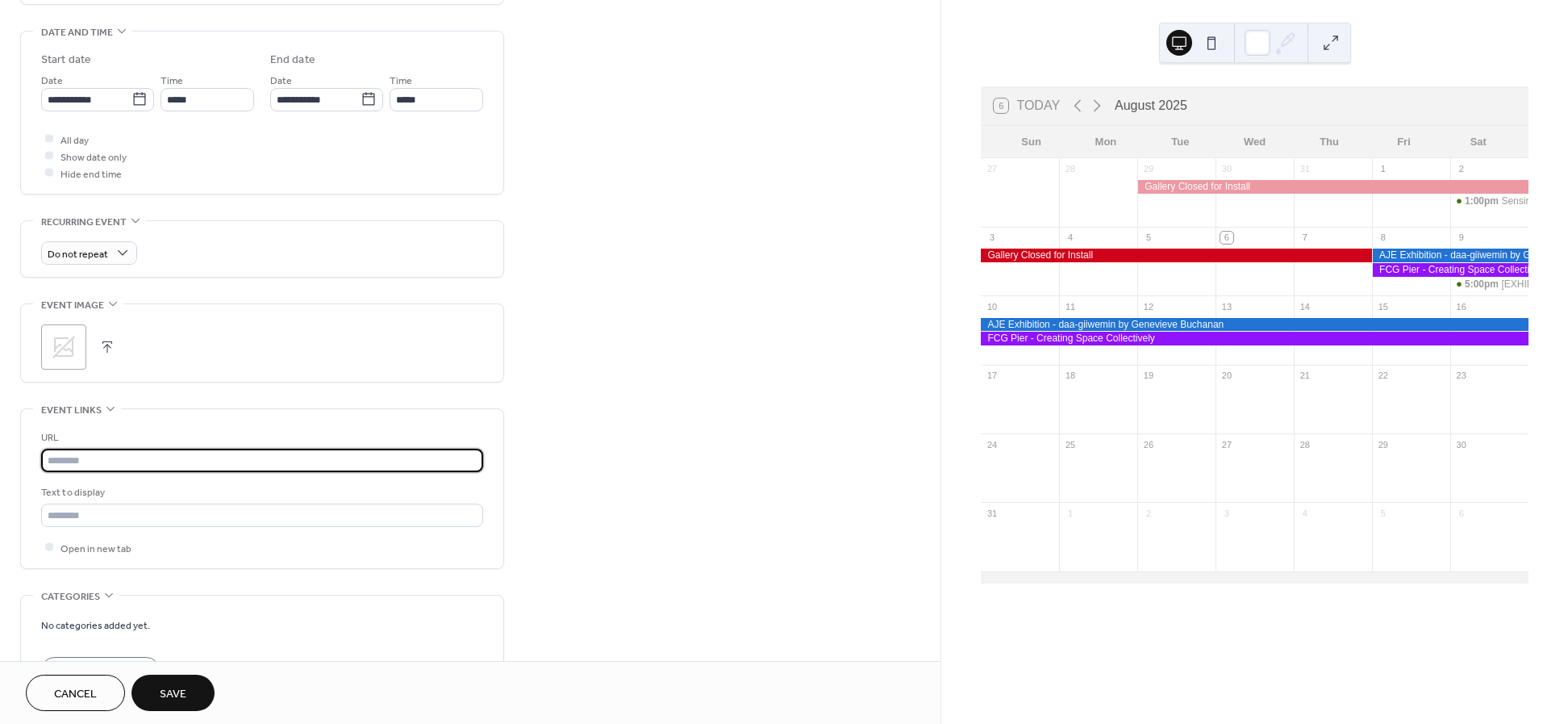 click at bounding box center (262, 460) 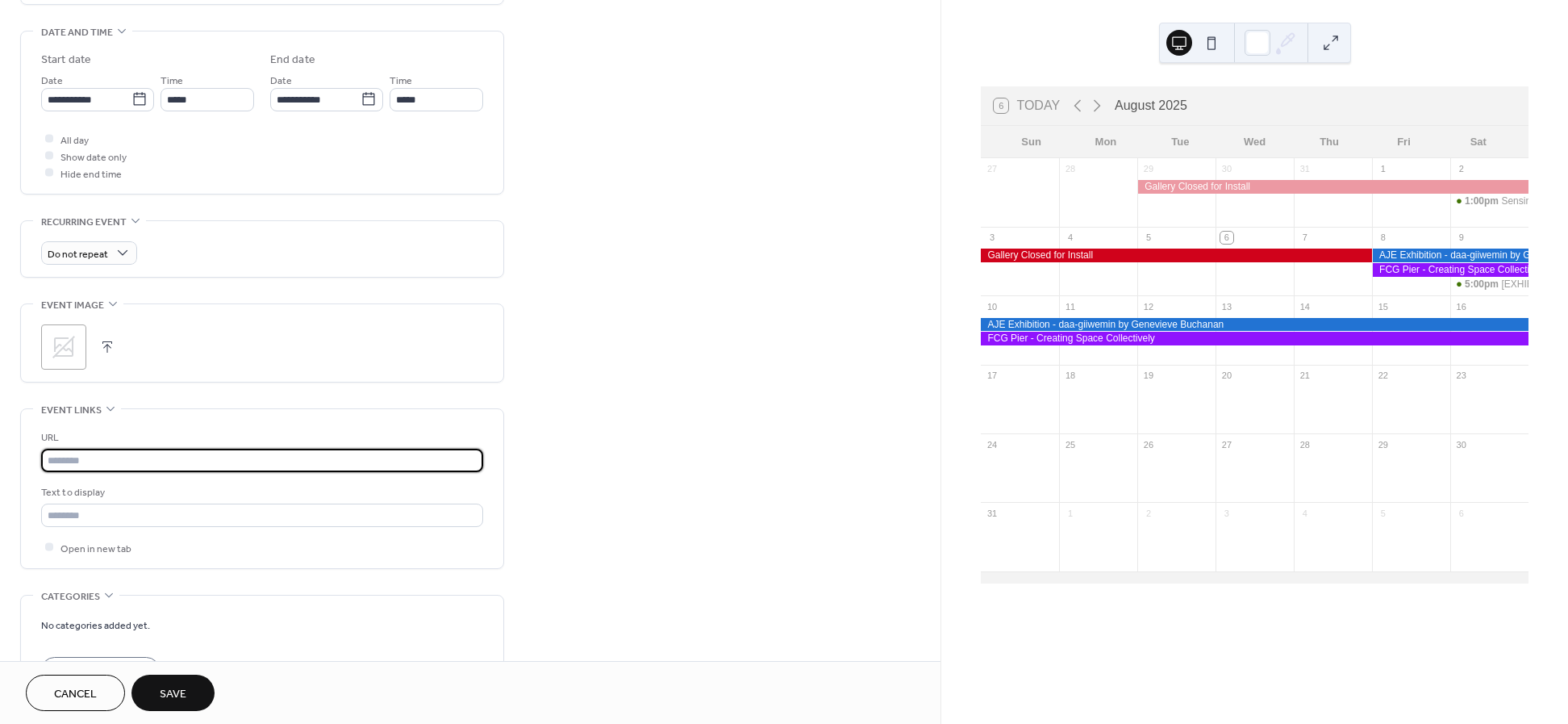 paste on "**********" 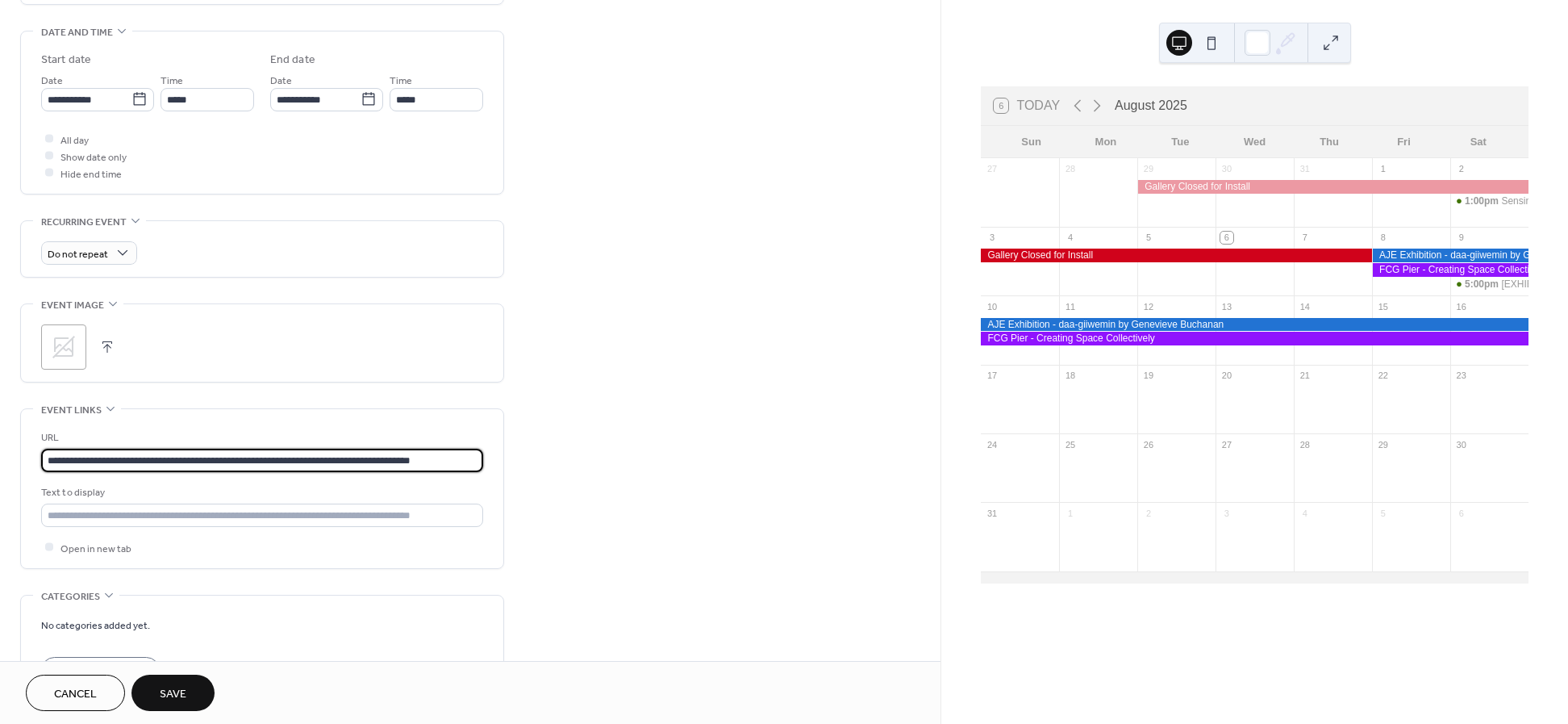 type on "**********" 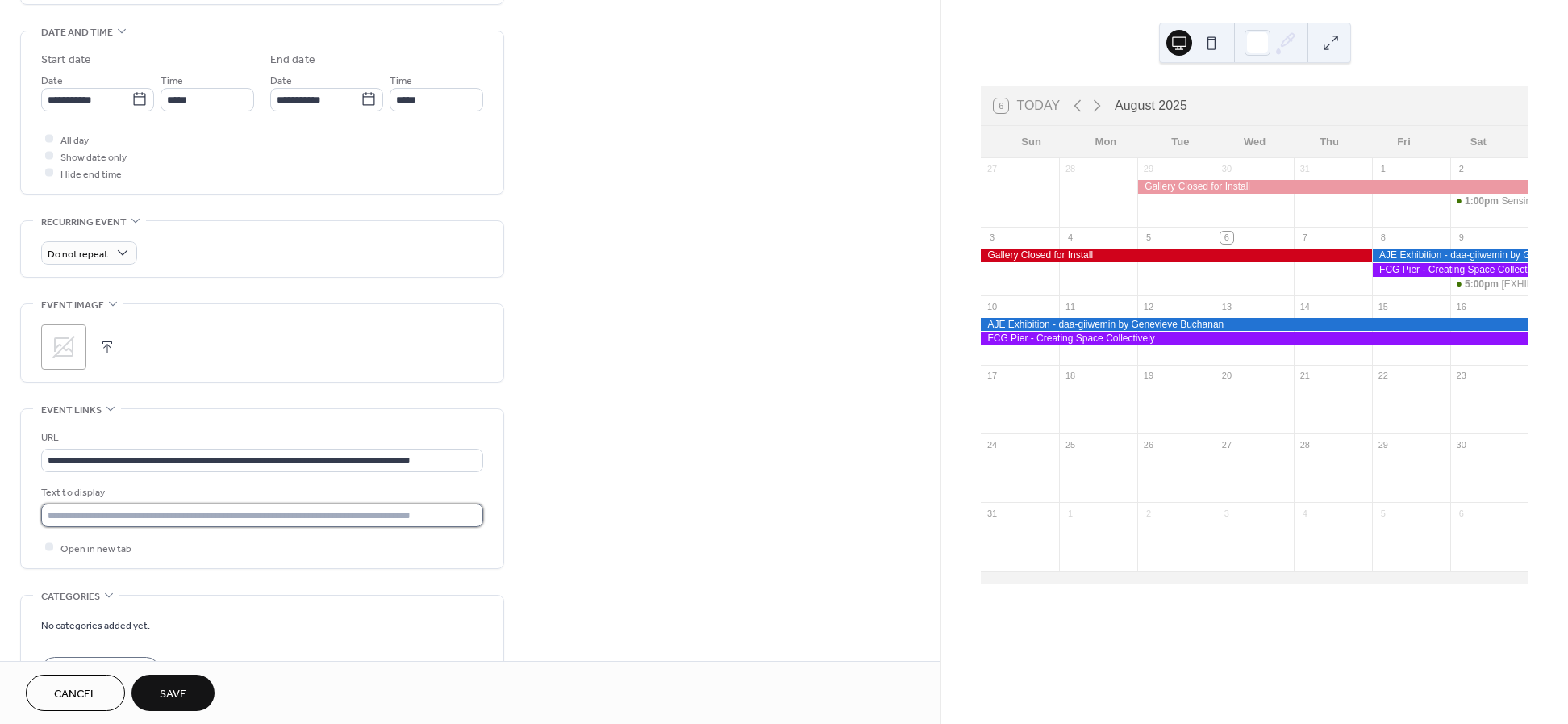 click at bounding box center (262, 515) 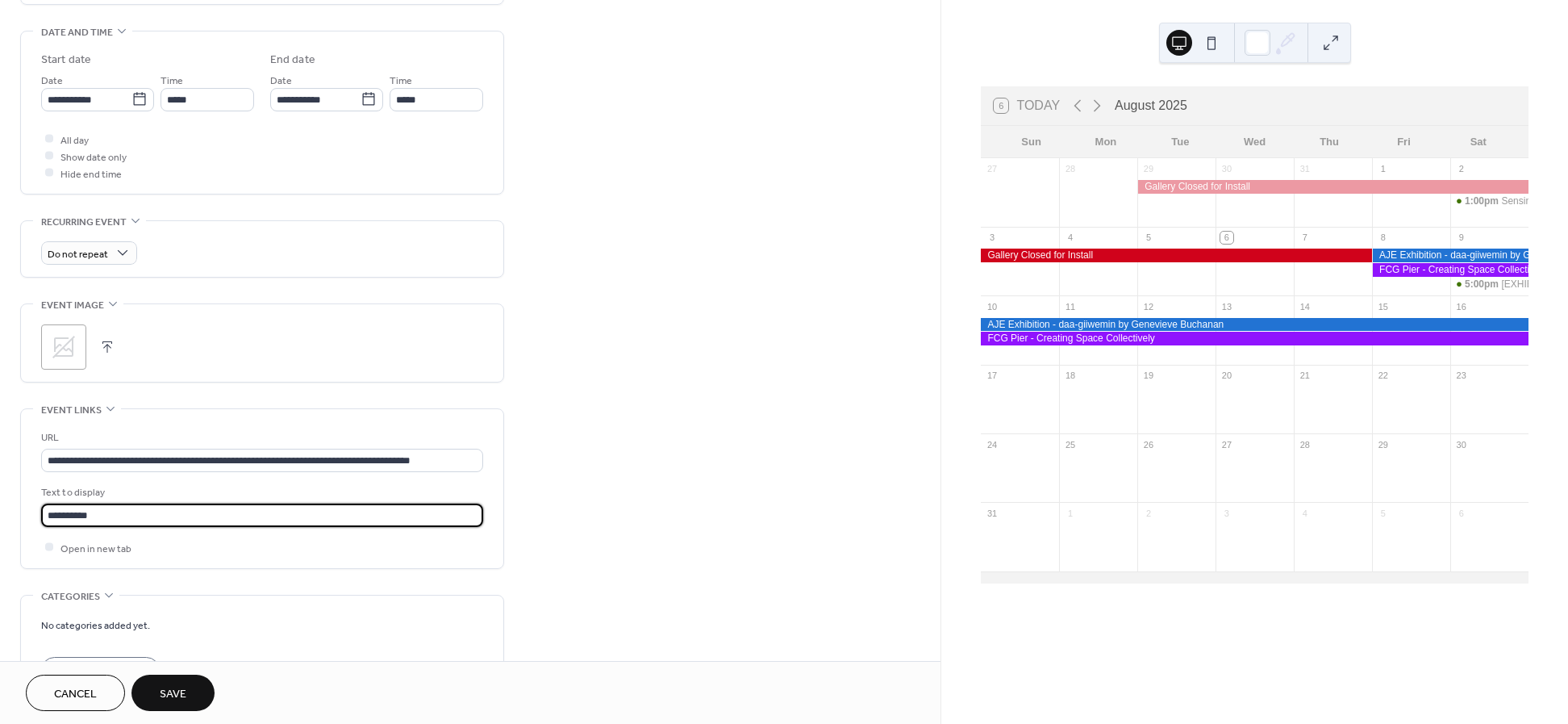 type on "**********" 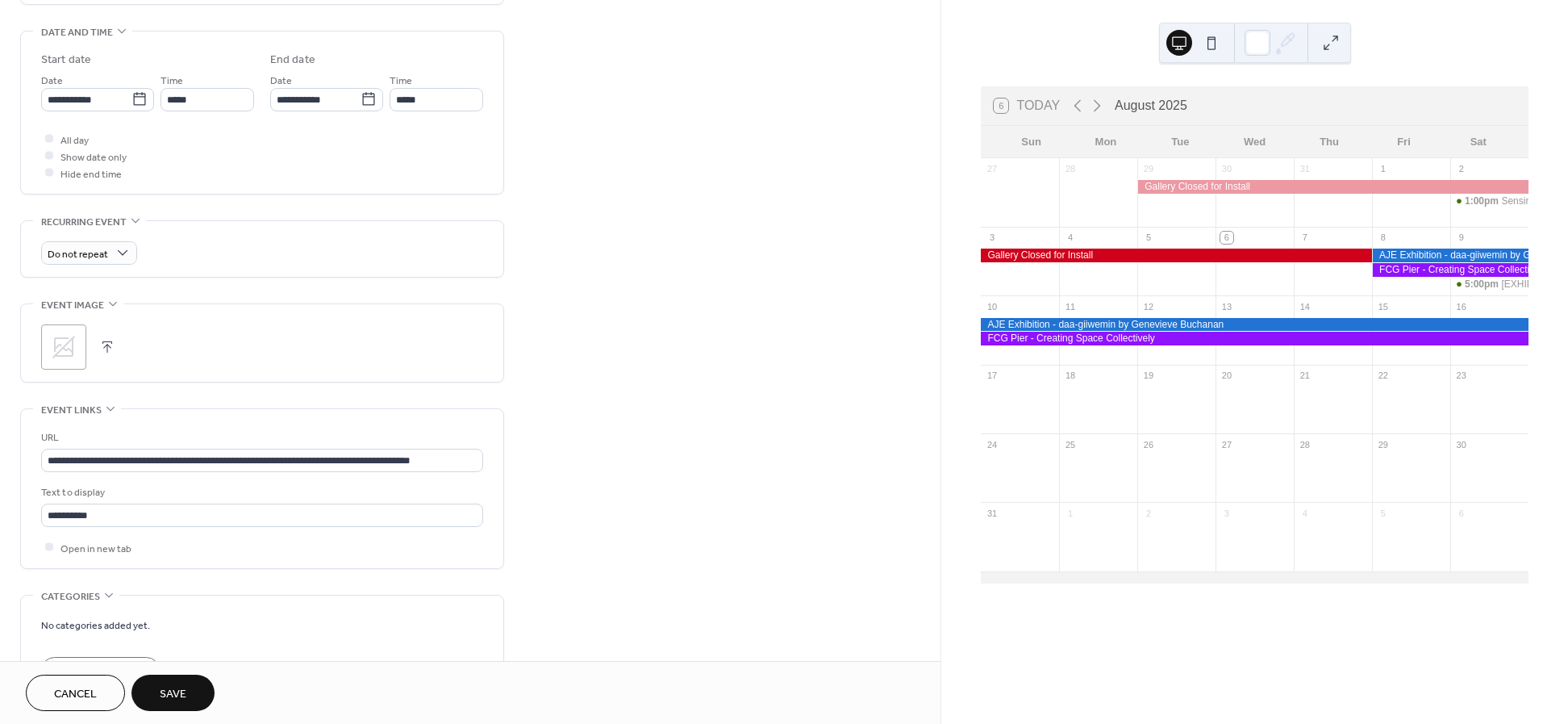 click on "**********" at bounding box center [470, 210] 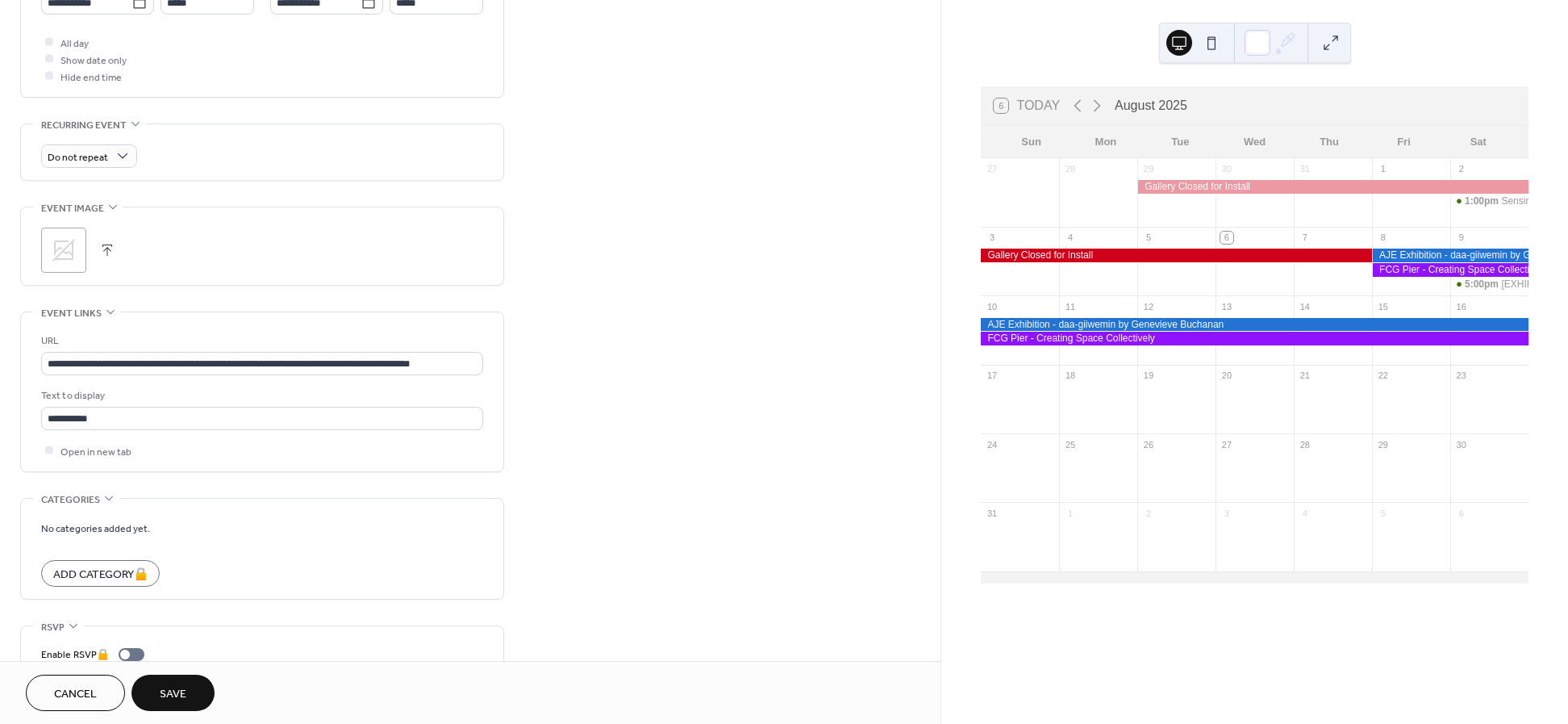 scroll, scrollTop: 656, scrollLeft: 0, axis: vertical 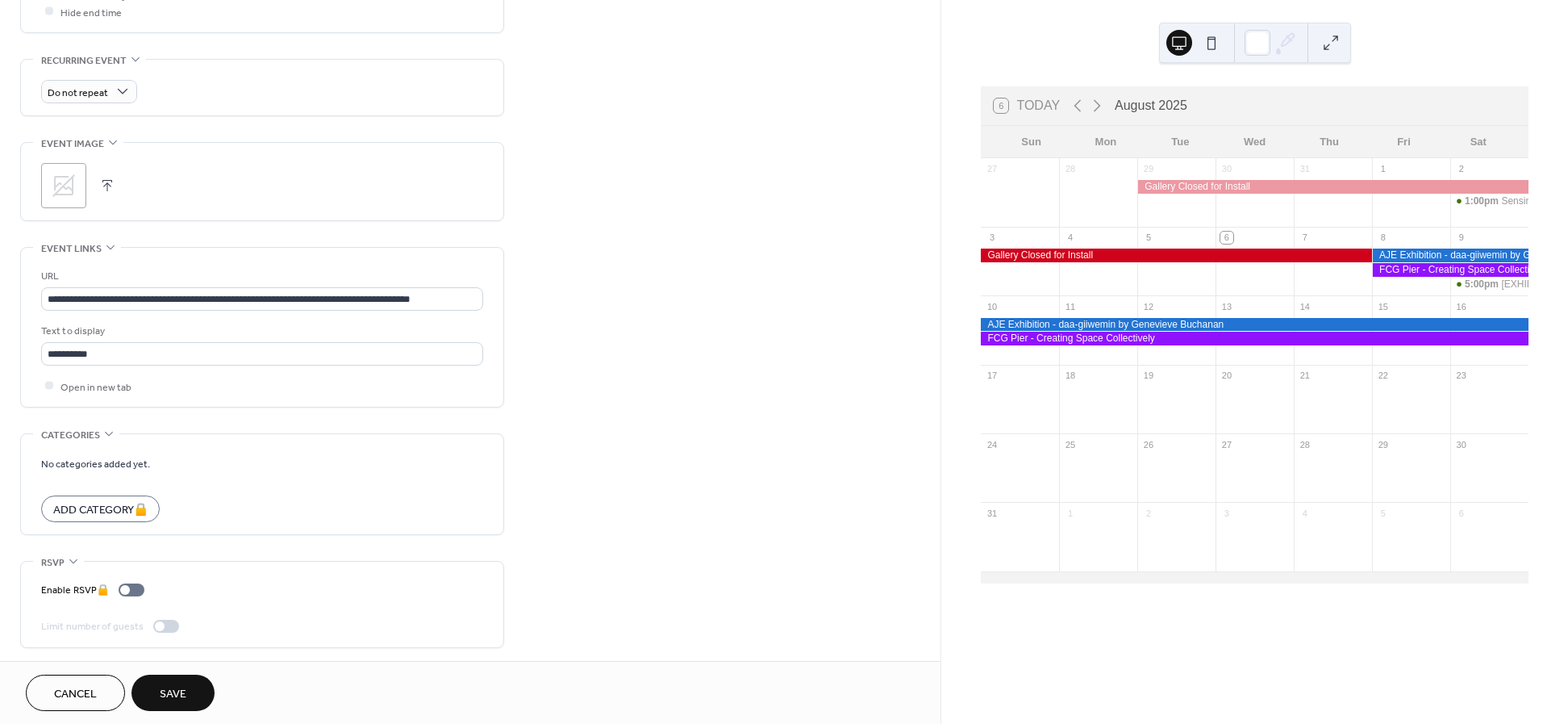click on "Save" at bounding box center (173, 693) 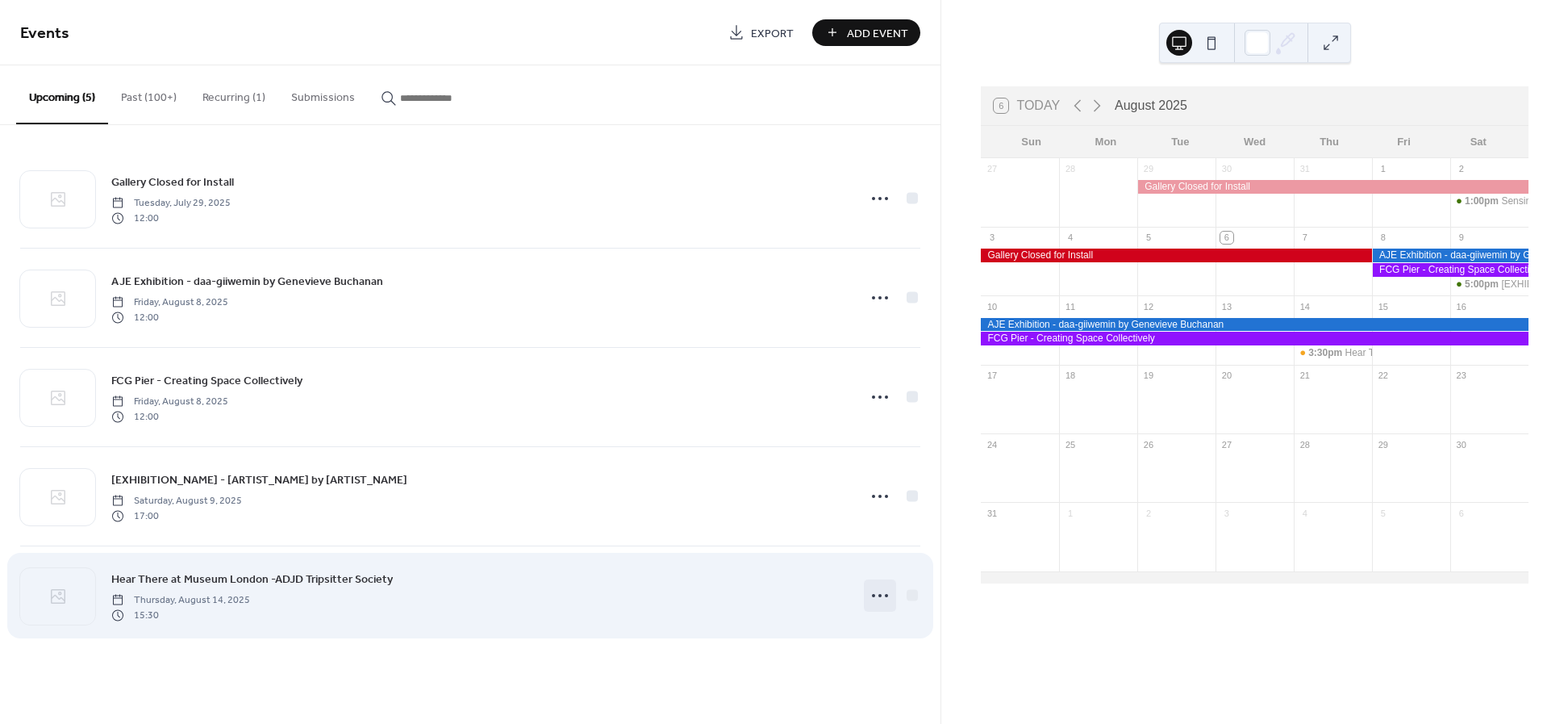 click 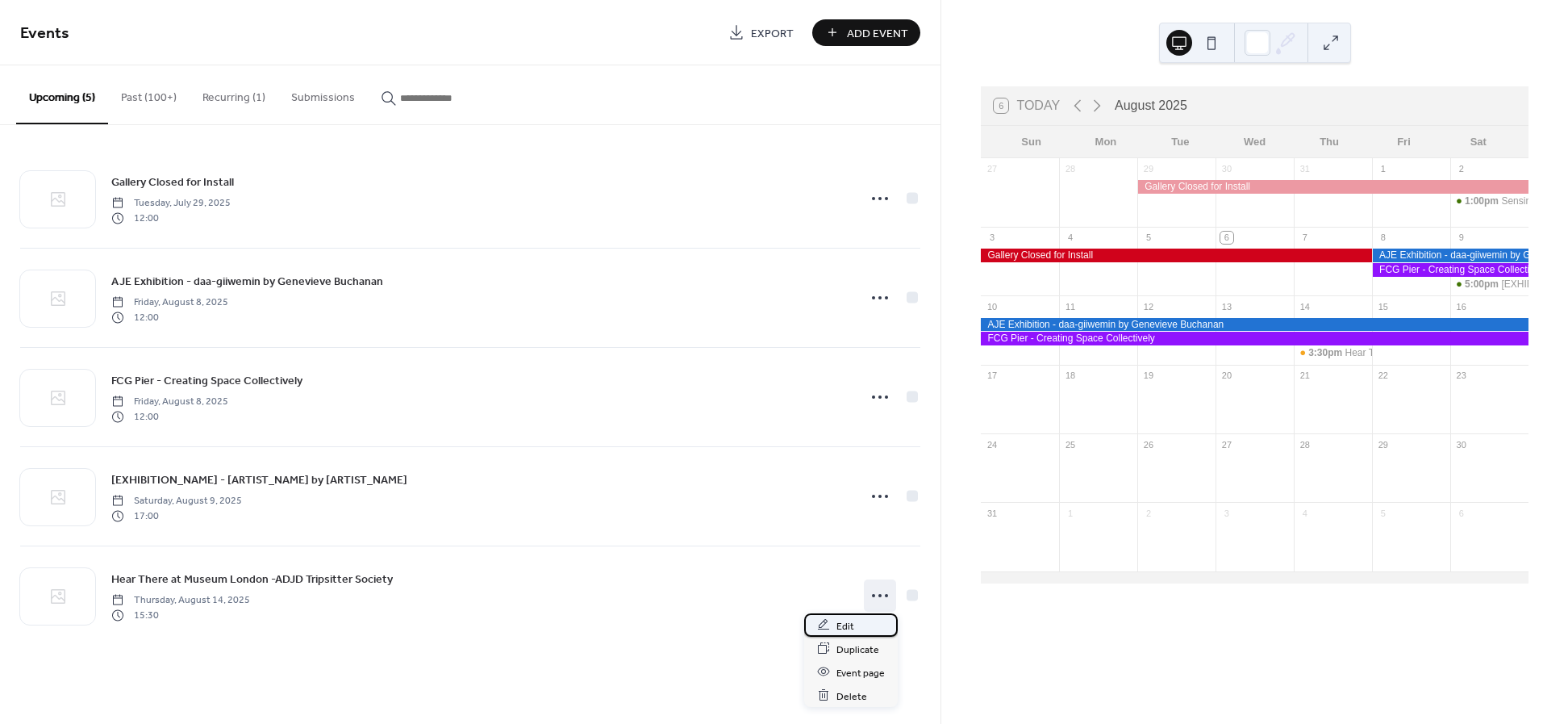 click on "Edit" at bounding box center (851, 625) 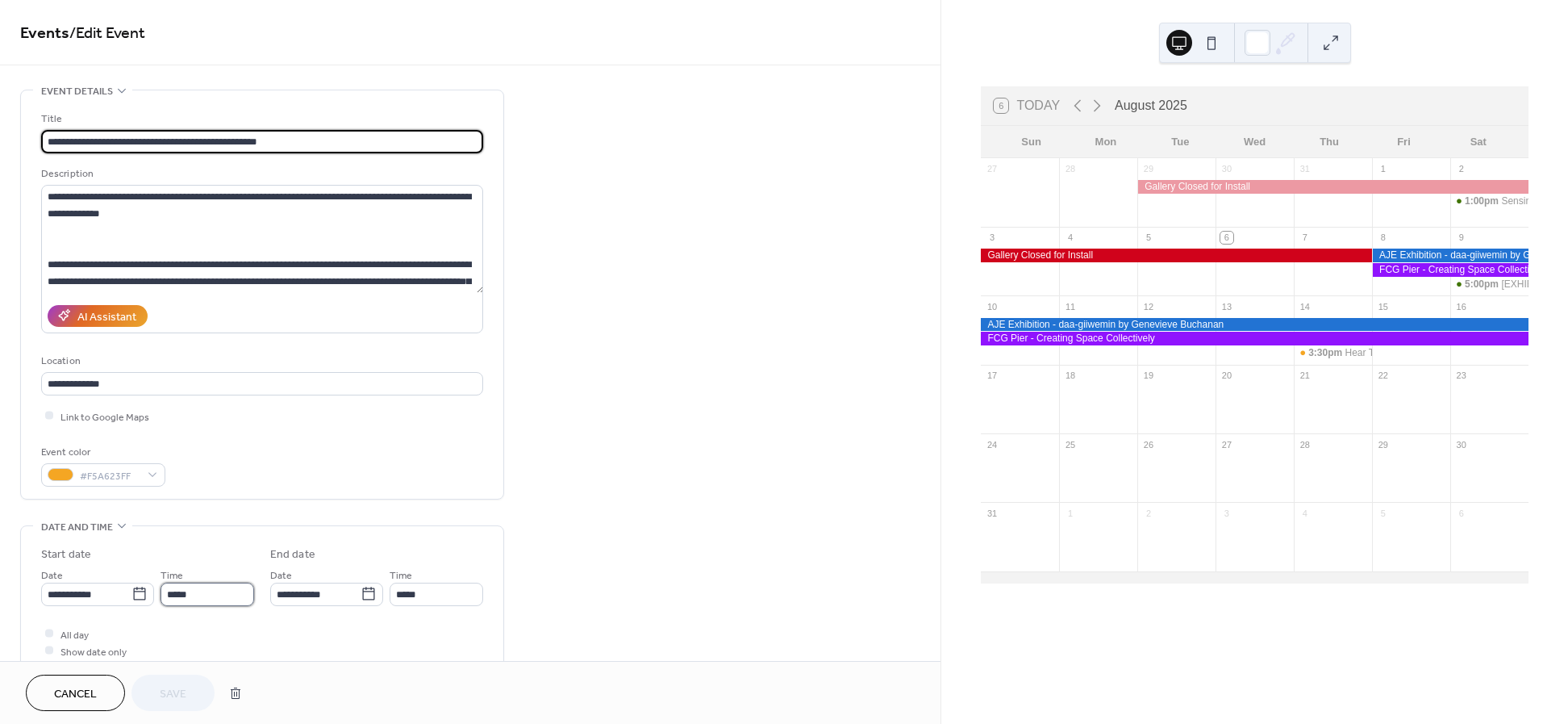 click on "*****" at bounding box center [207, 594] 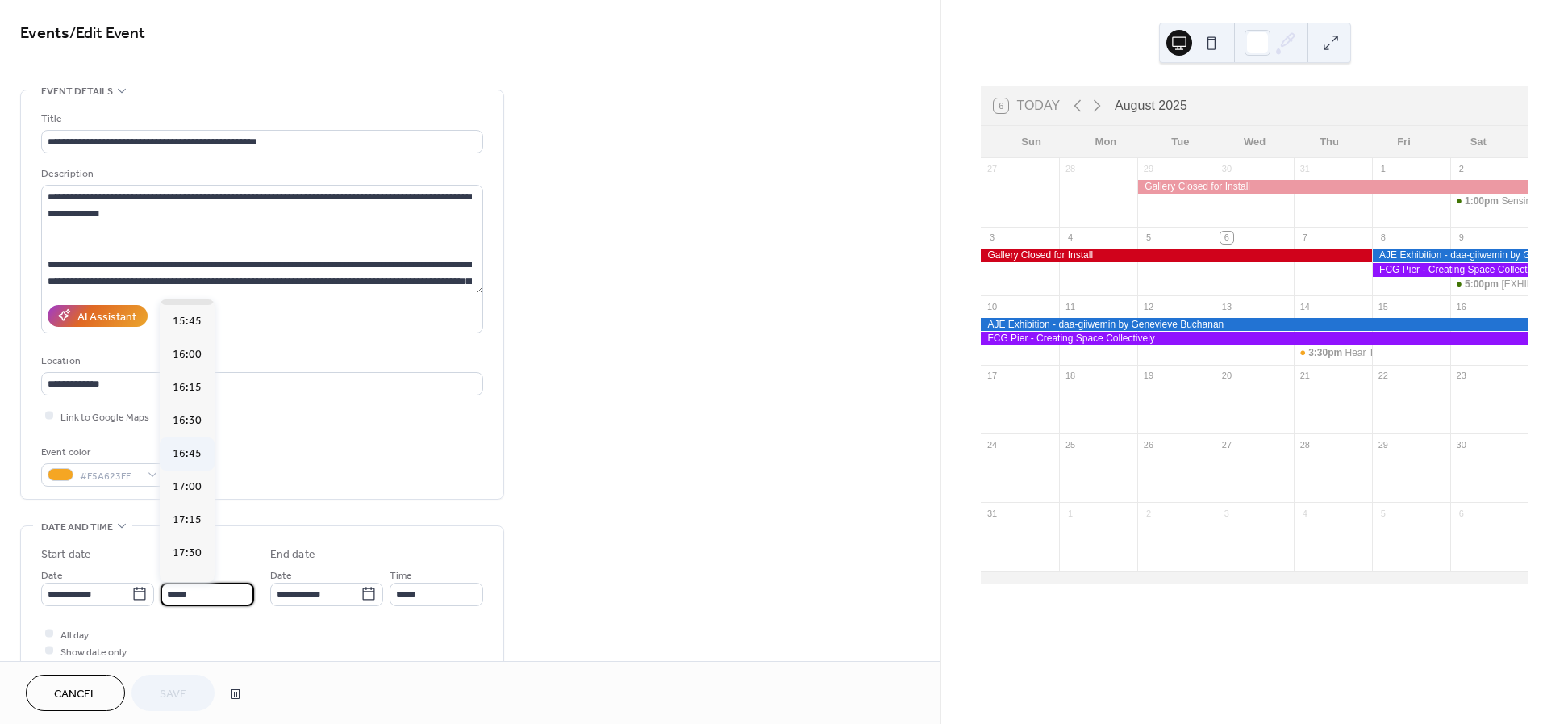 scroll, scrollTop: 2082, scrollLeft: 0, axis: vertical 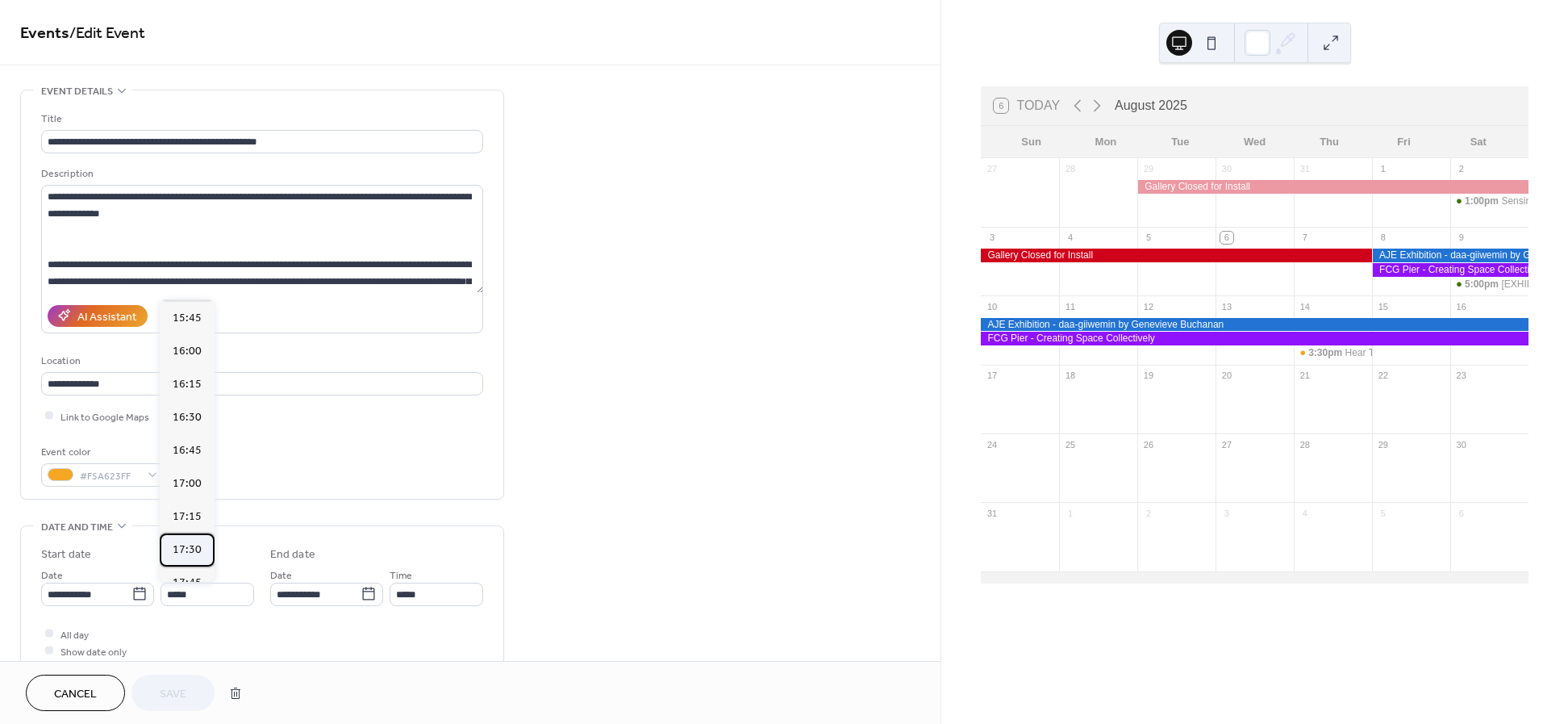 click on "17:30" at bounding box center [187, 549] 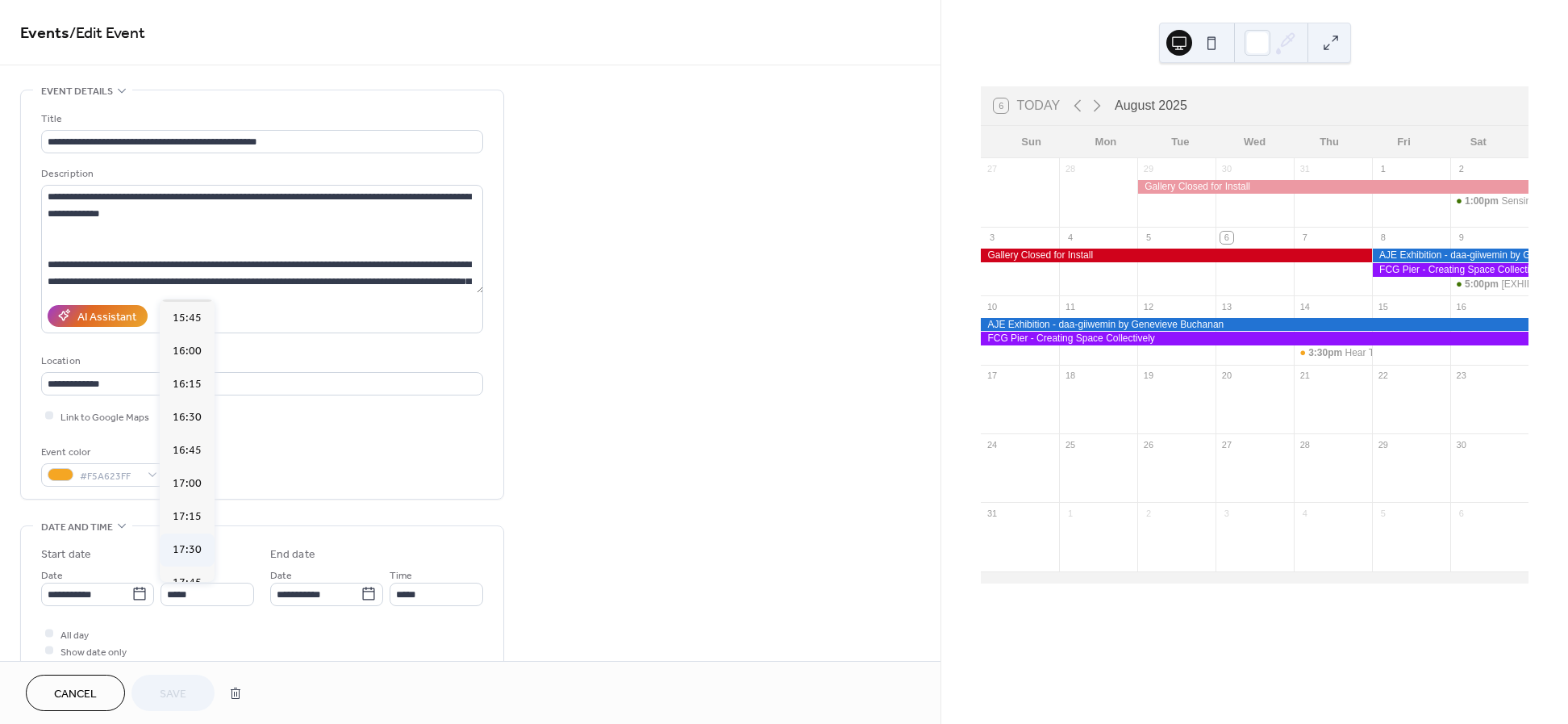 type on "*****" 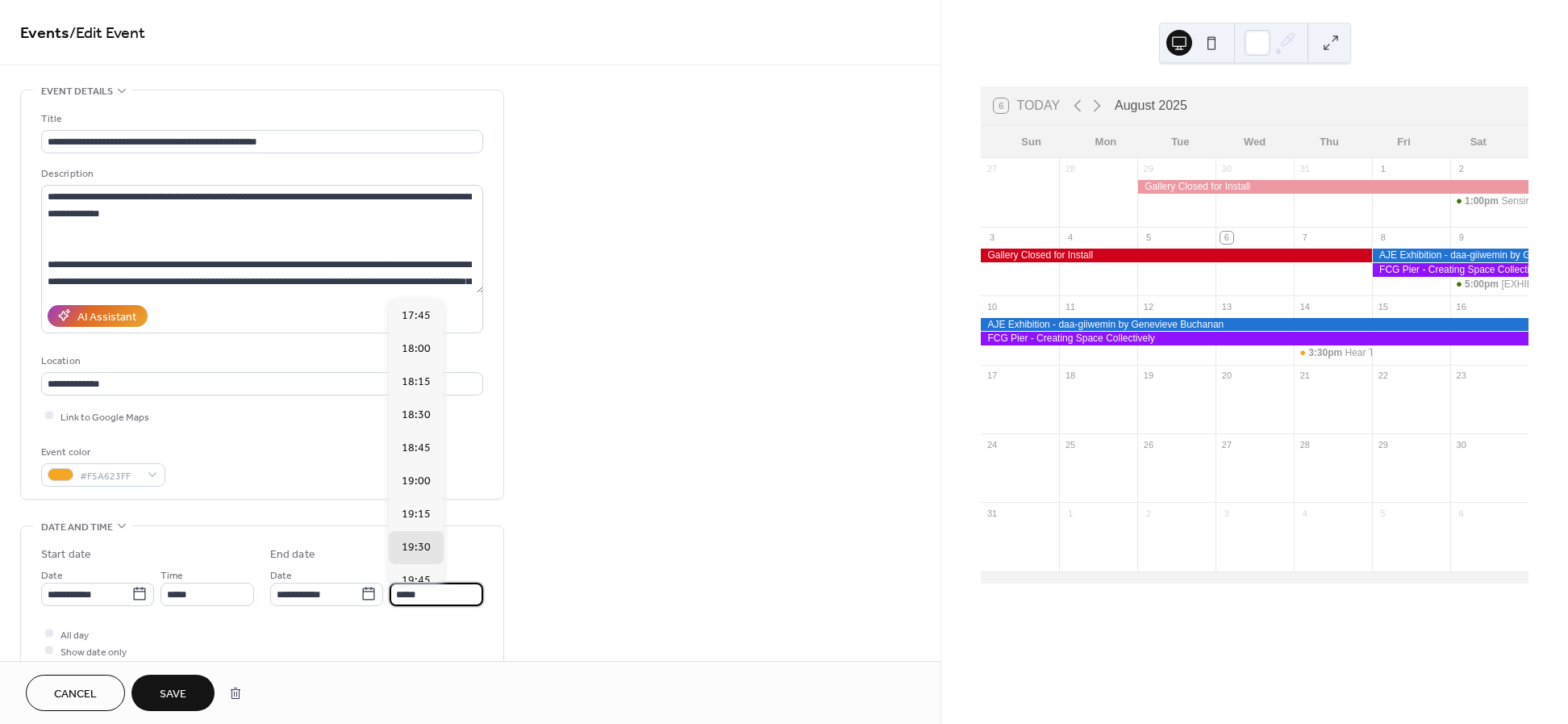 click on "*****" at bounding box center [436, 594] 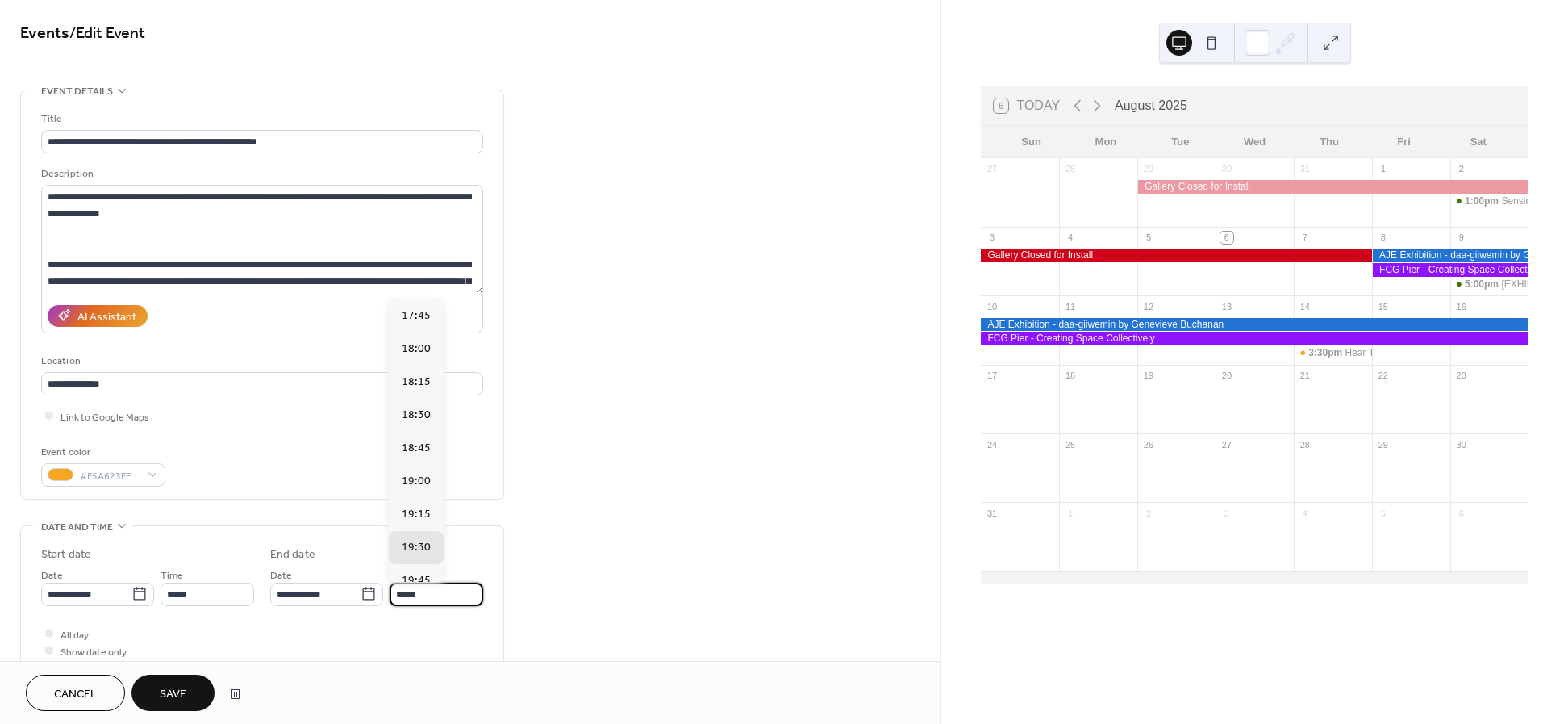 click on "Save" at bounding box center [173, 694] 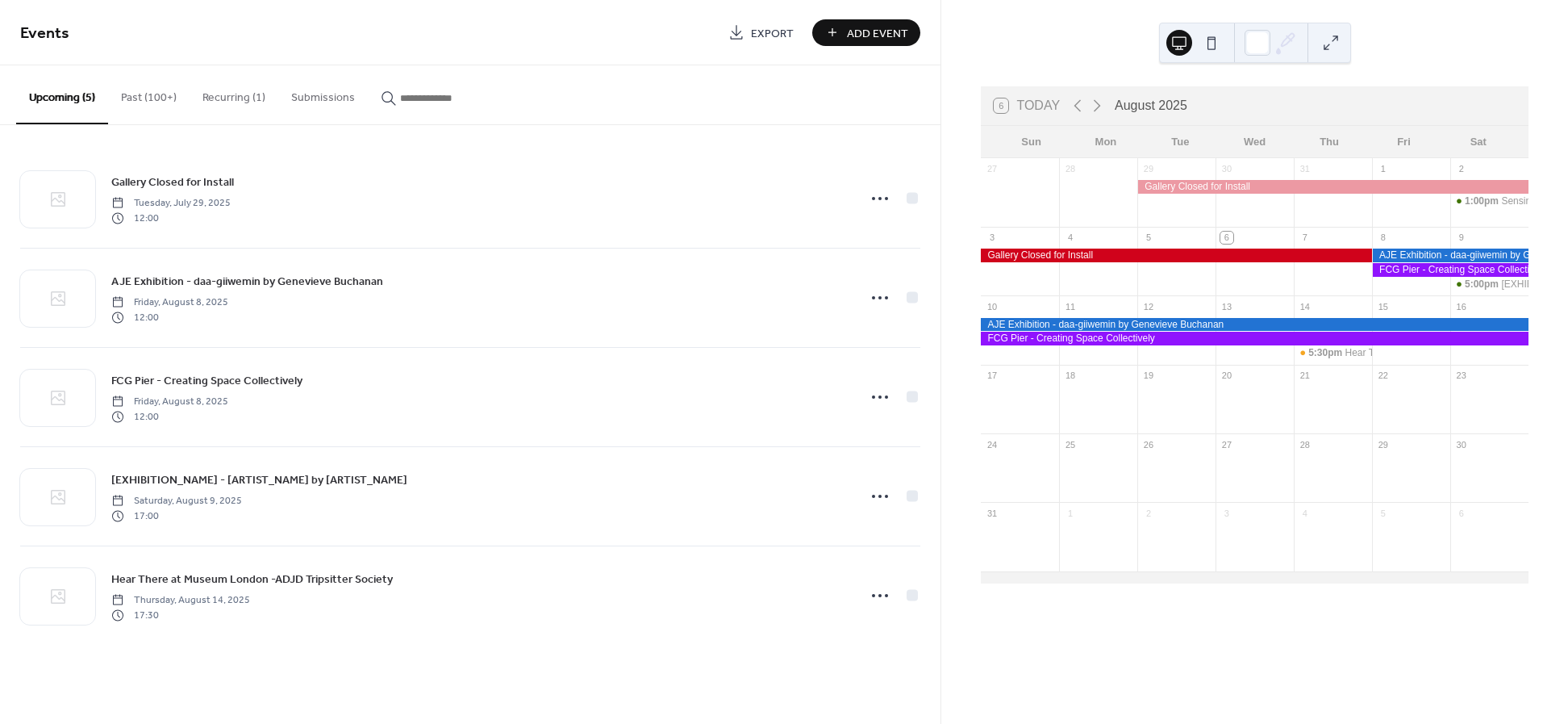 click on "Add Event" at bounding box center (878, 33) 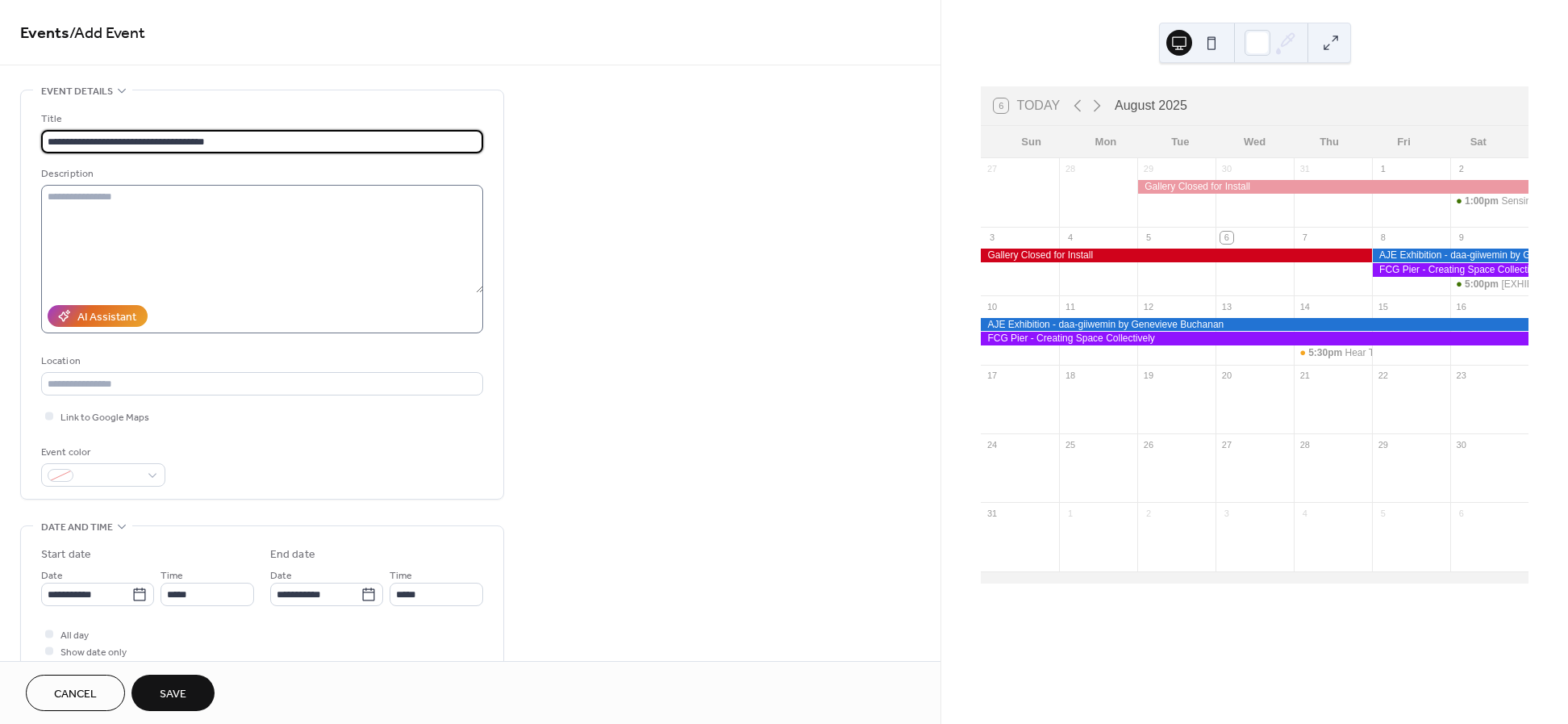 type on "**********" 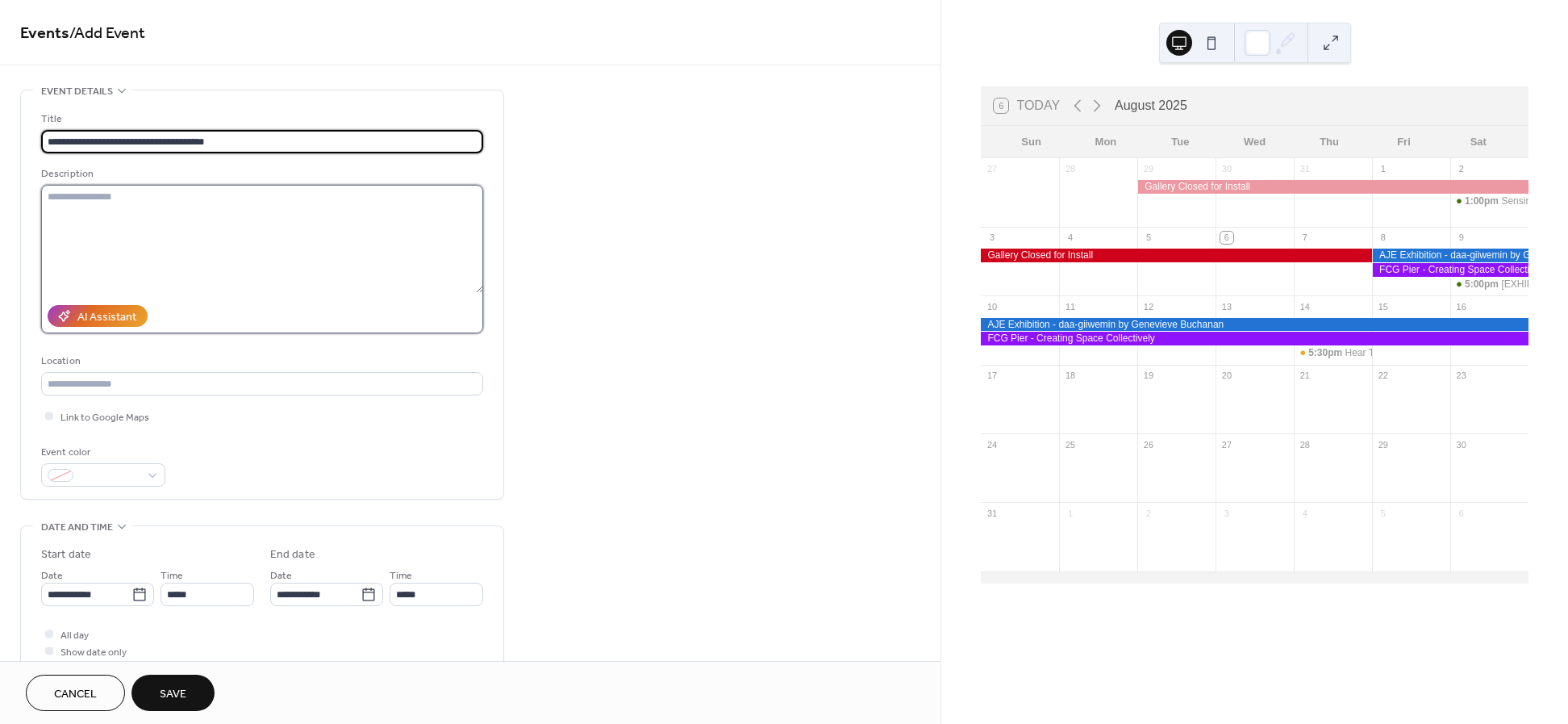 click at bounding box center [262, 239] 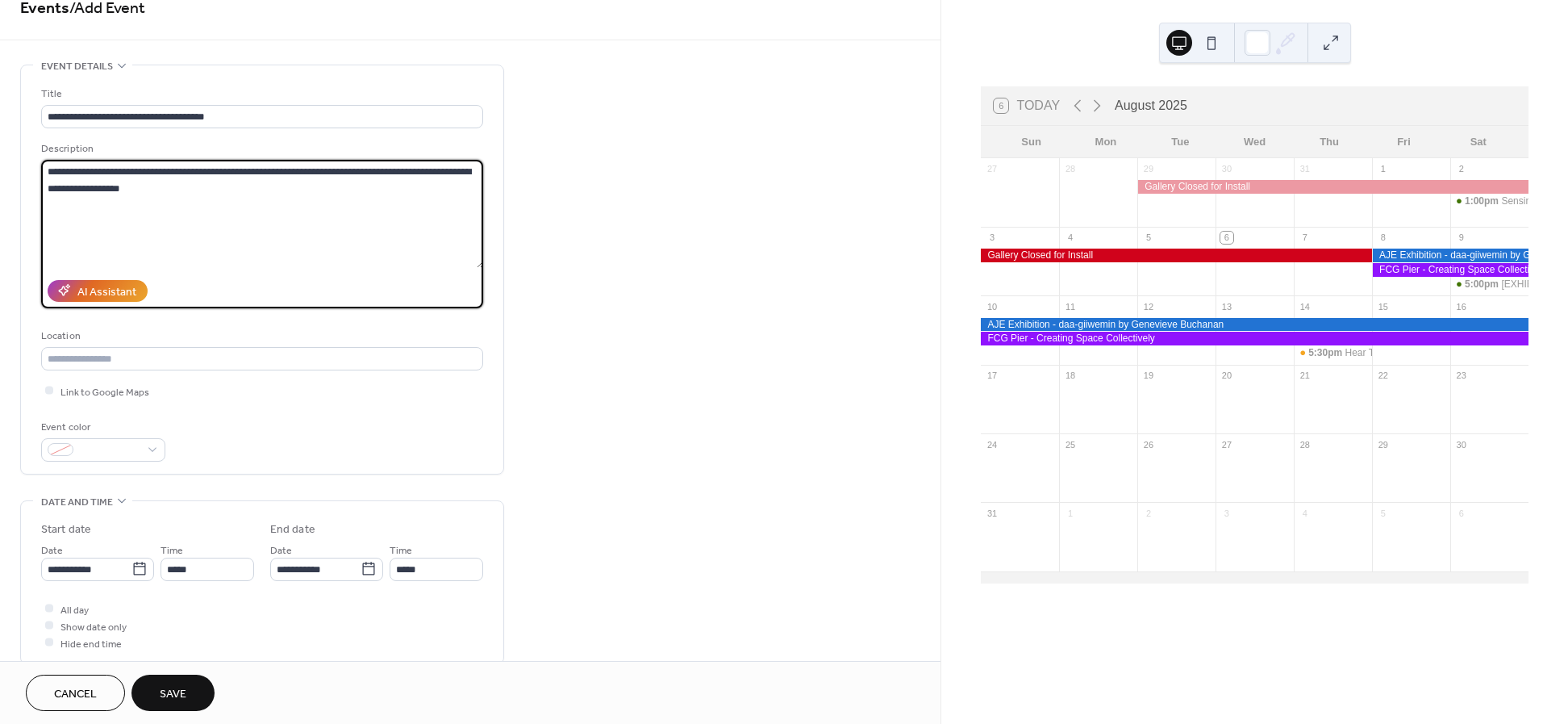 scroll, scrollTop: 30, scrollLeft: 0, axis: vertical 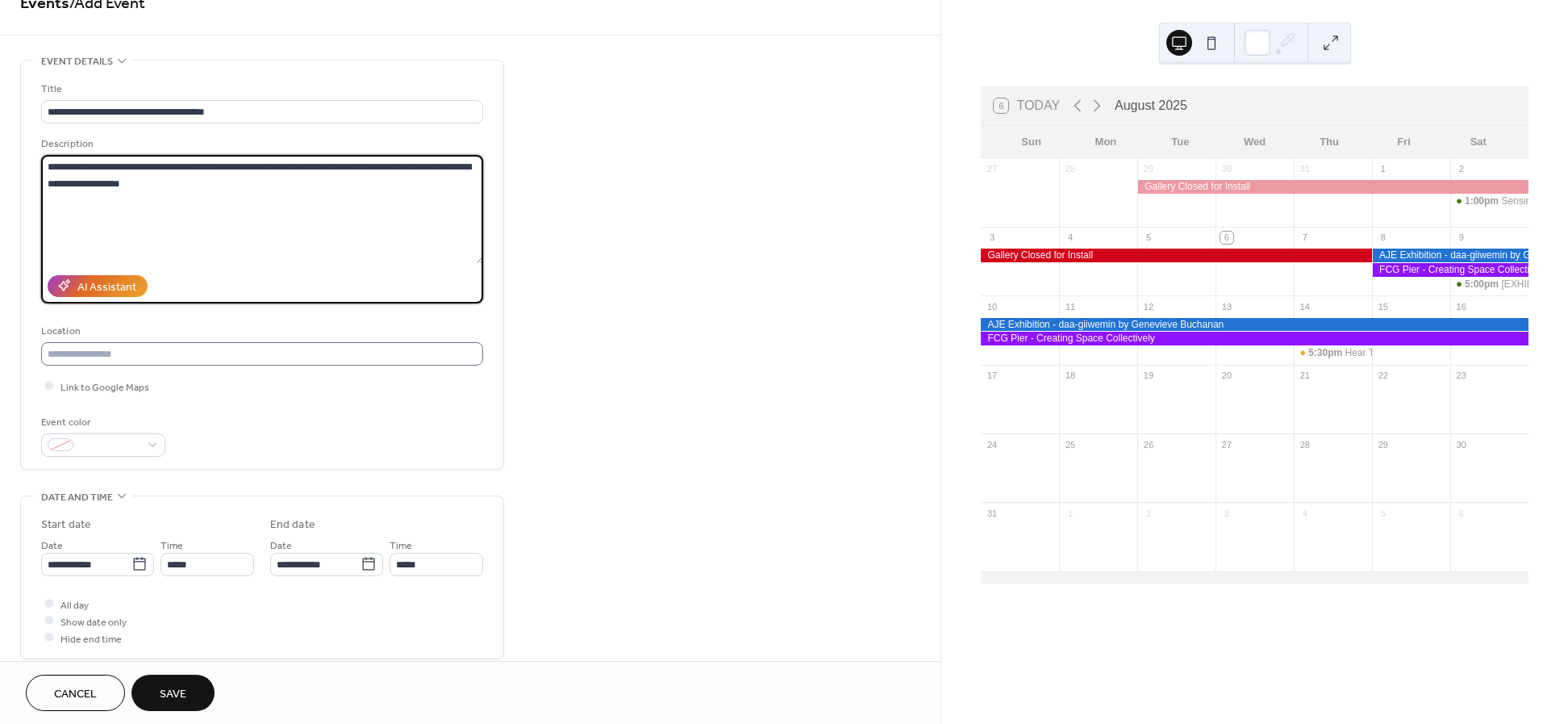 type on "**********" 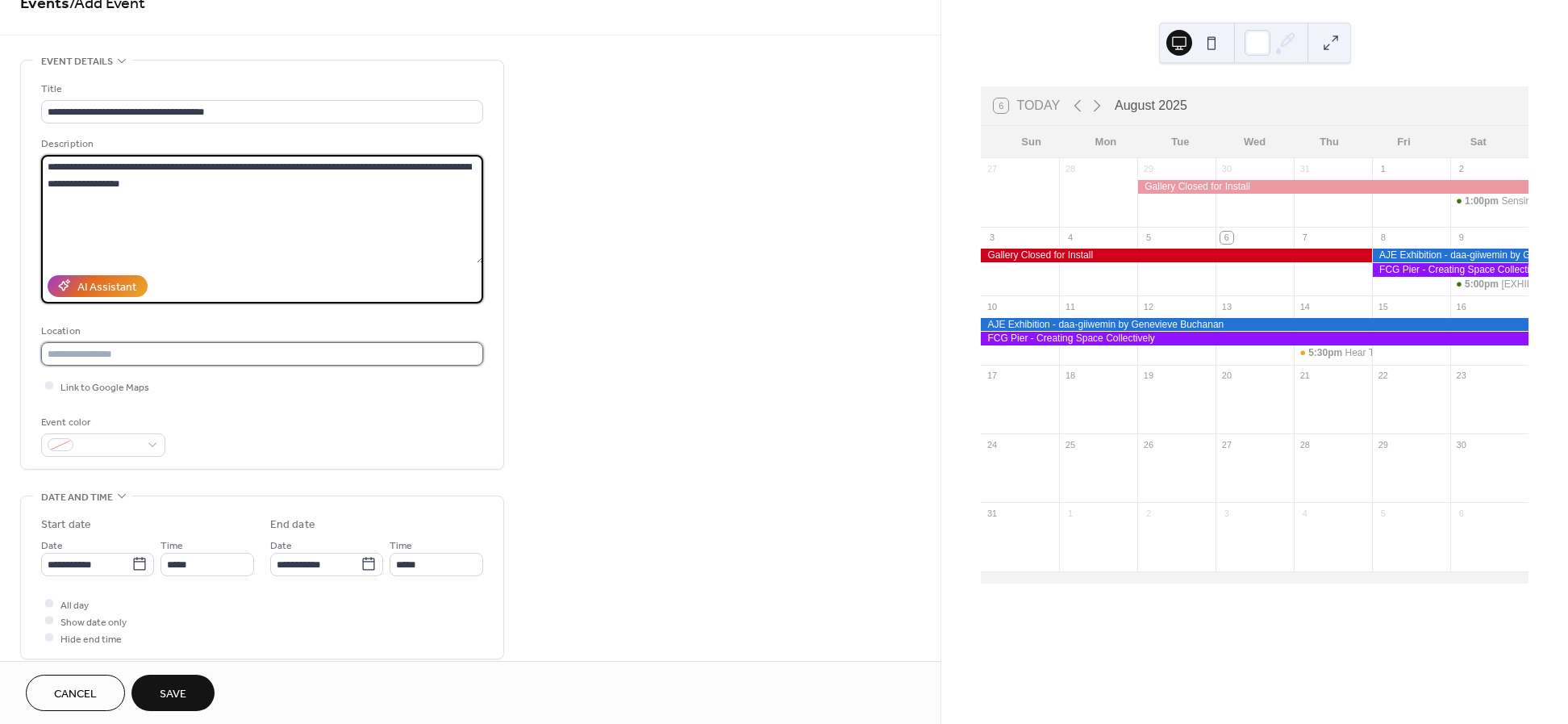 click at bounding box center [262, 354] 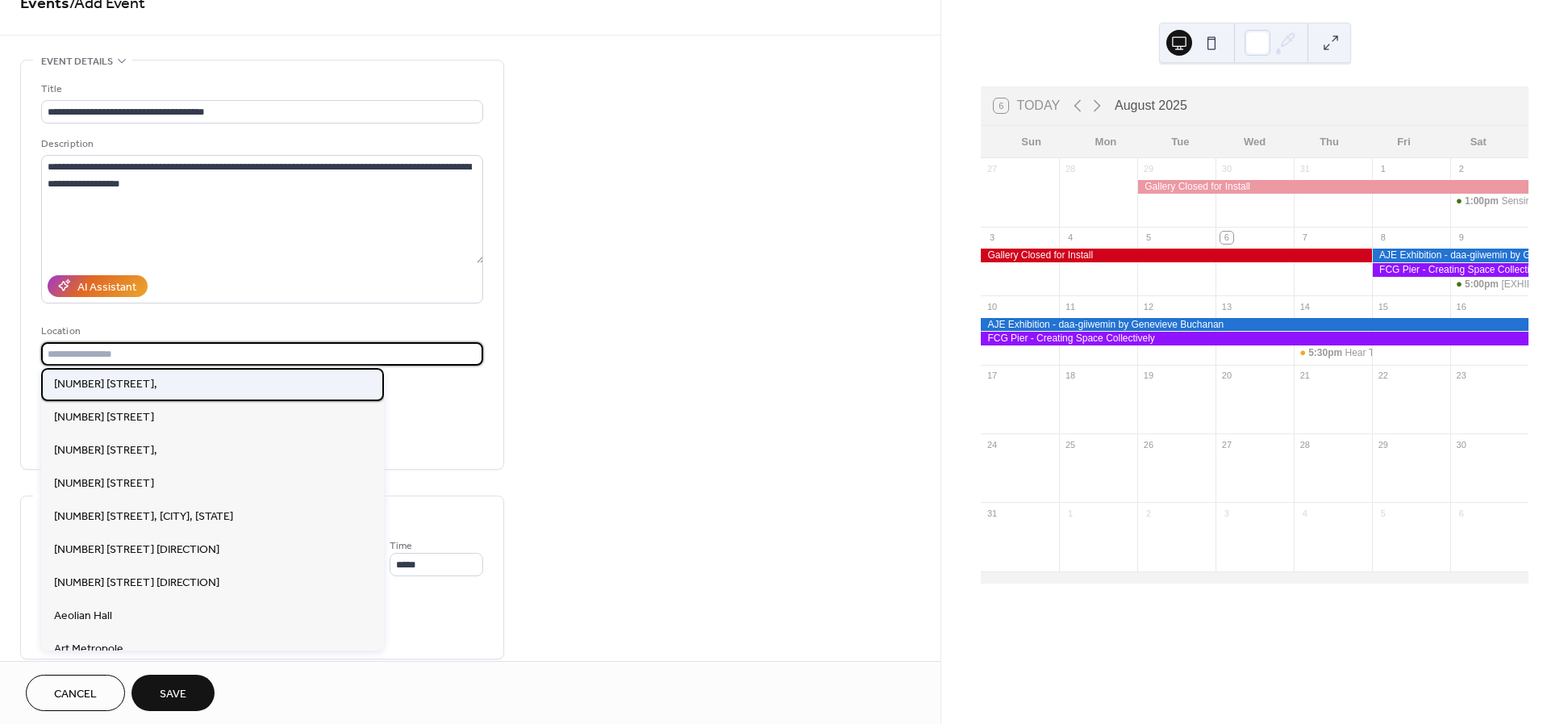 click on "10 25 Elias St," at bounding box center (212, 384) 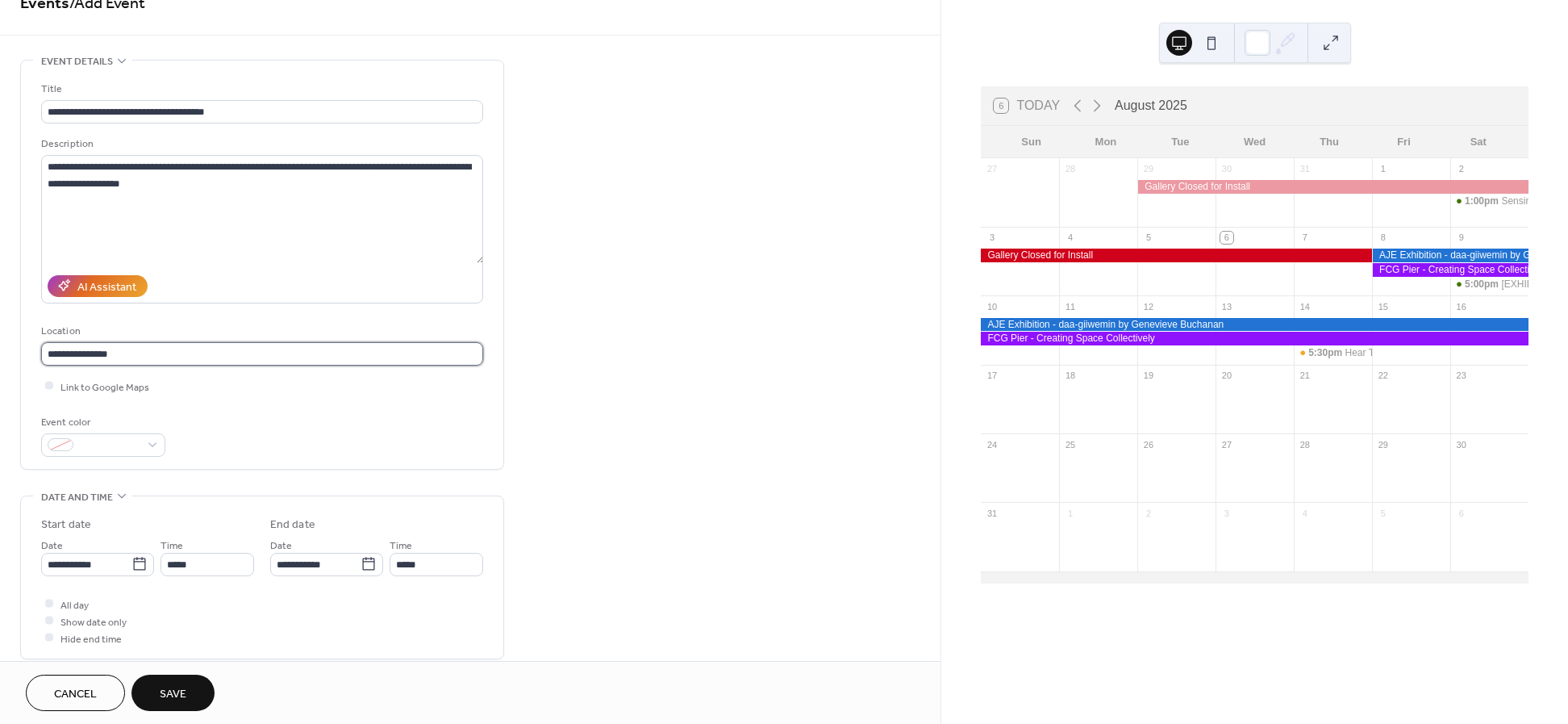 click on "**********" at bounding box center [262, 354] 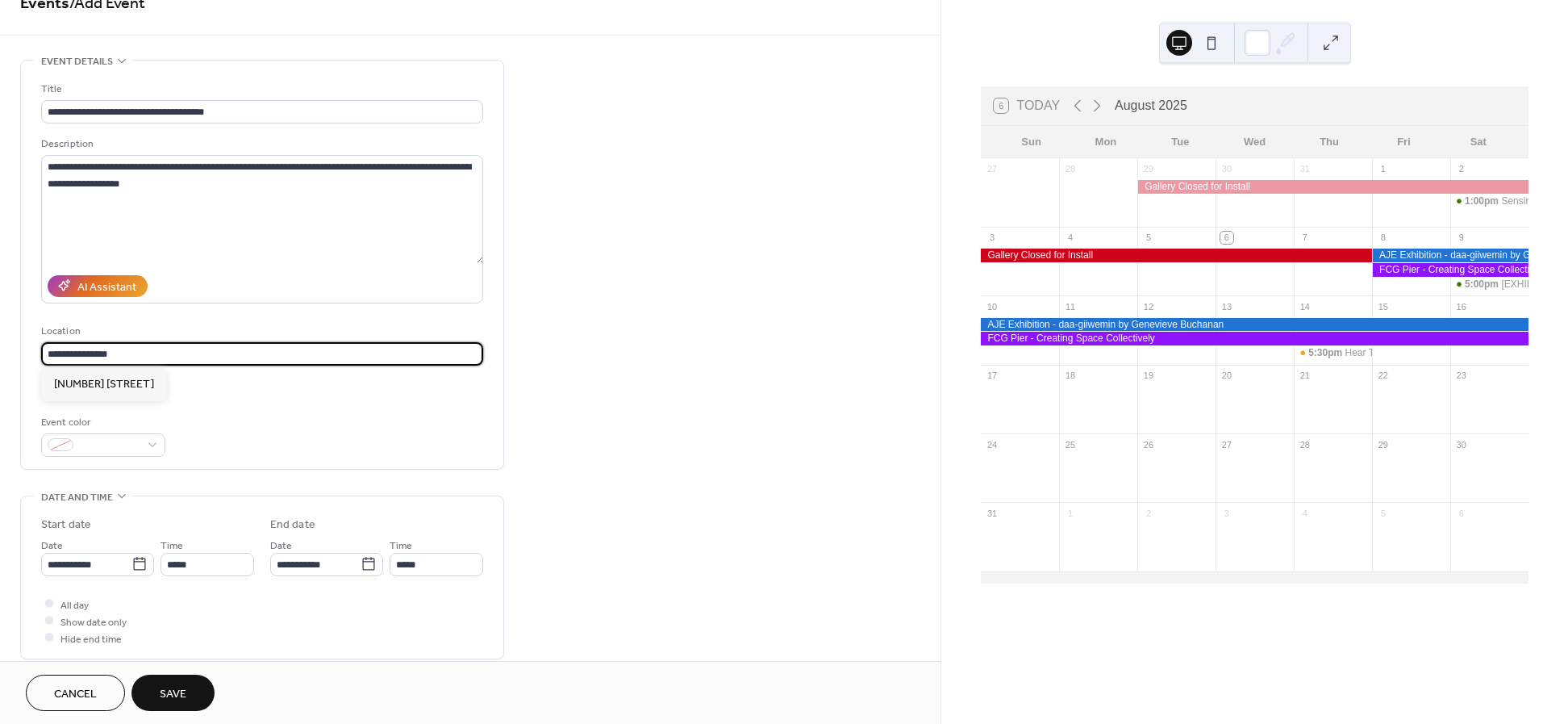 click on "**********" at bounding box center [262, 354] 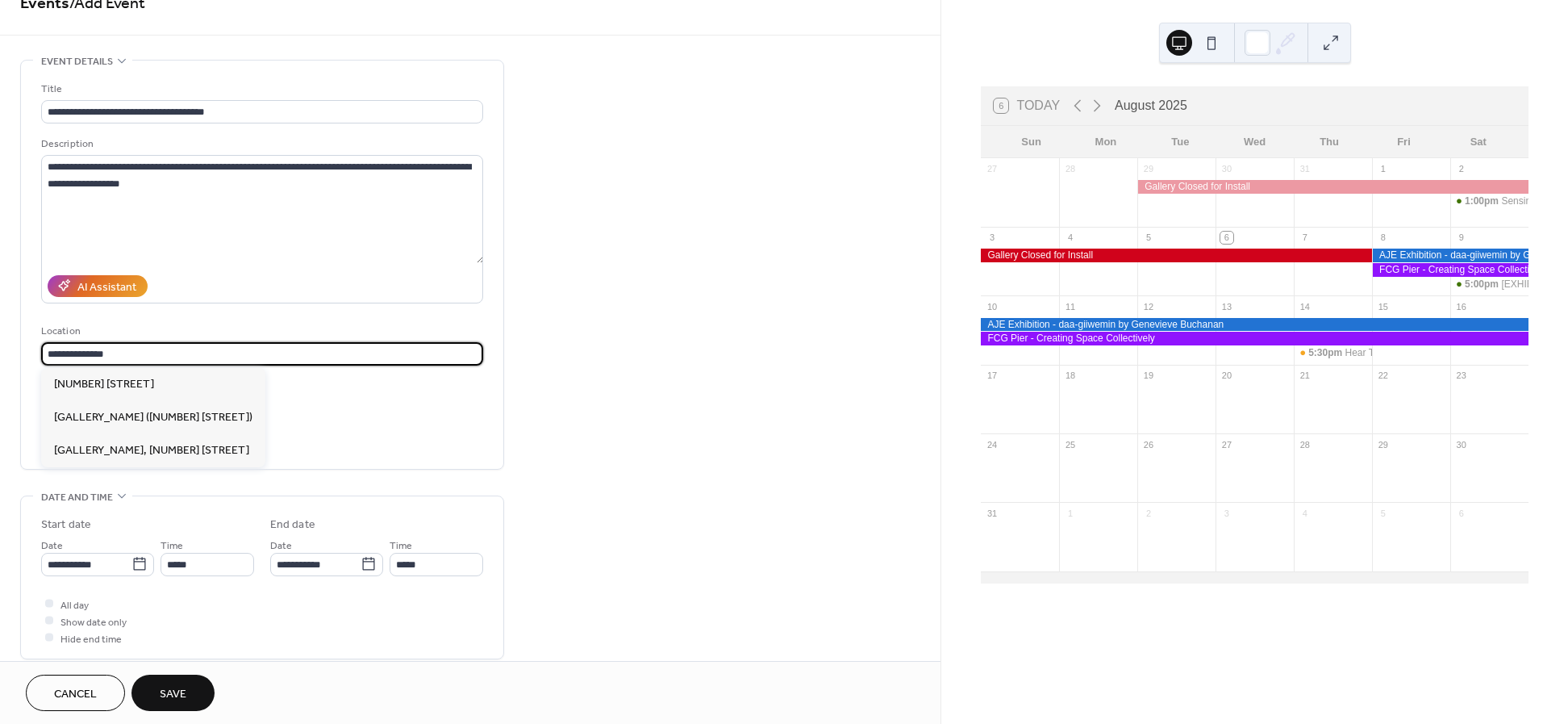 click on "**********" at bounding box center [262, 354] 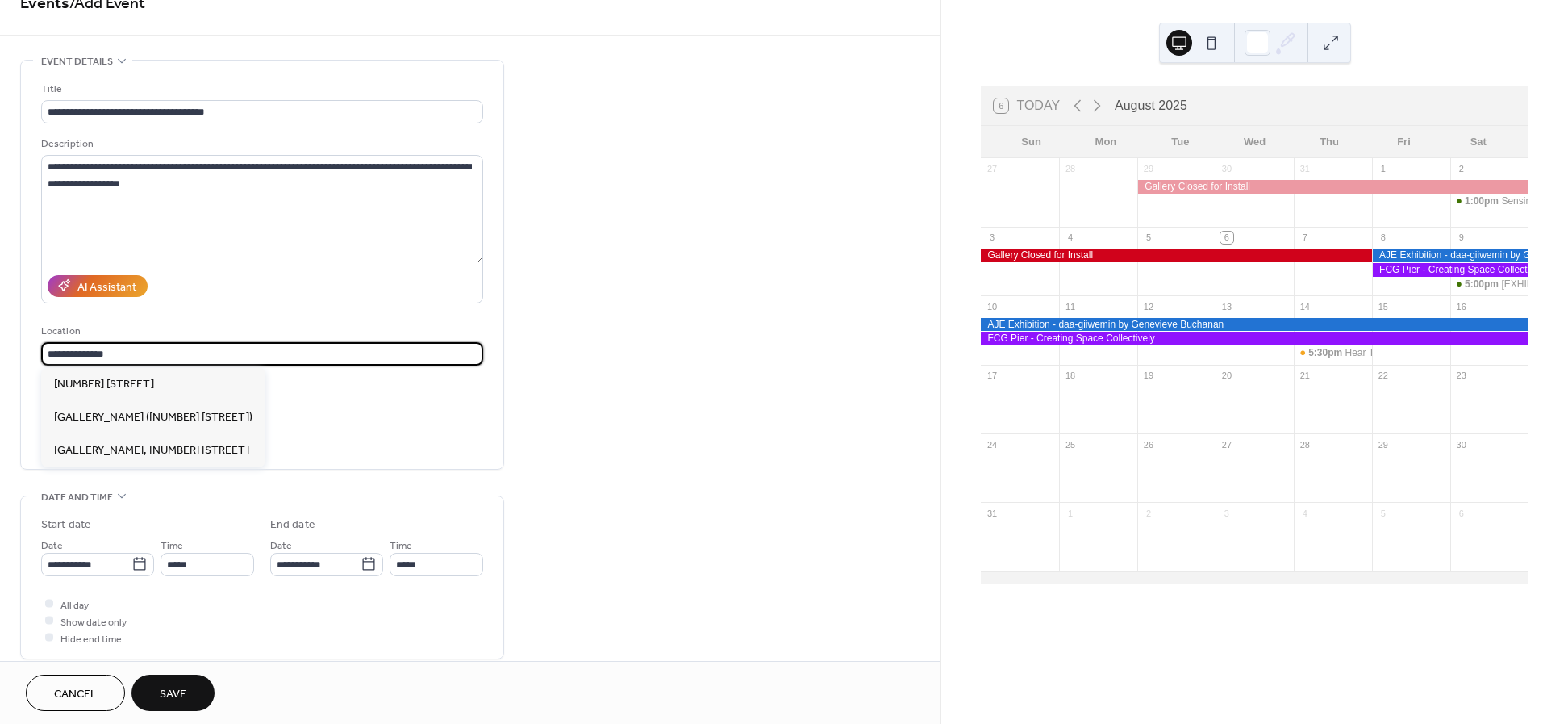 scroll, scrollTop: 0, scrollLeft: 0, axis: both 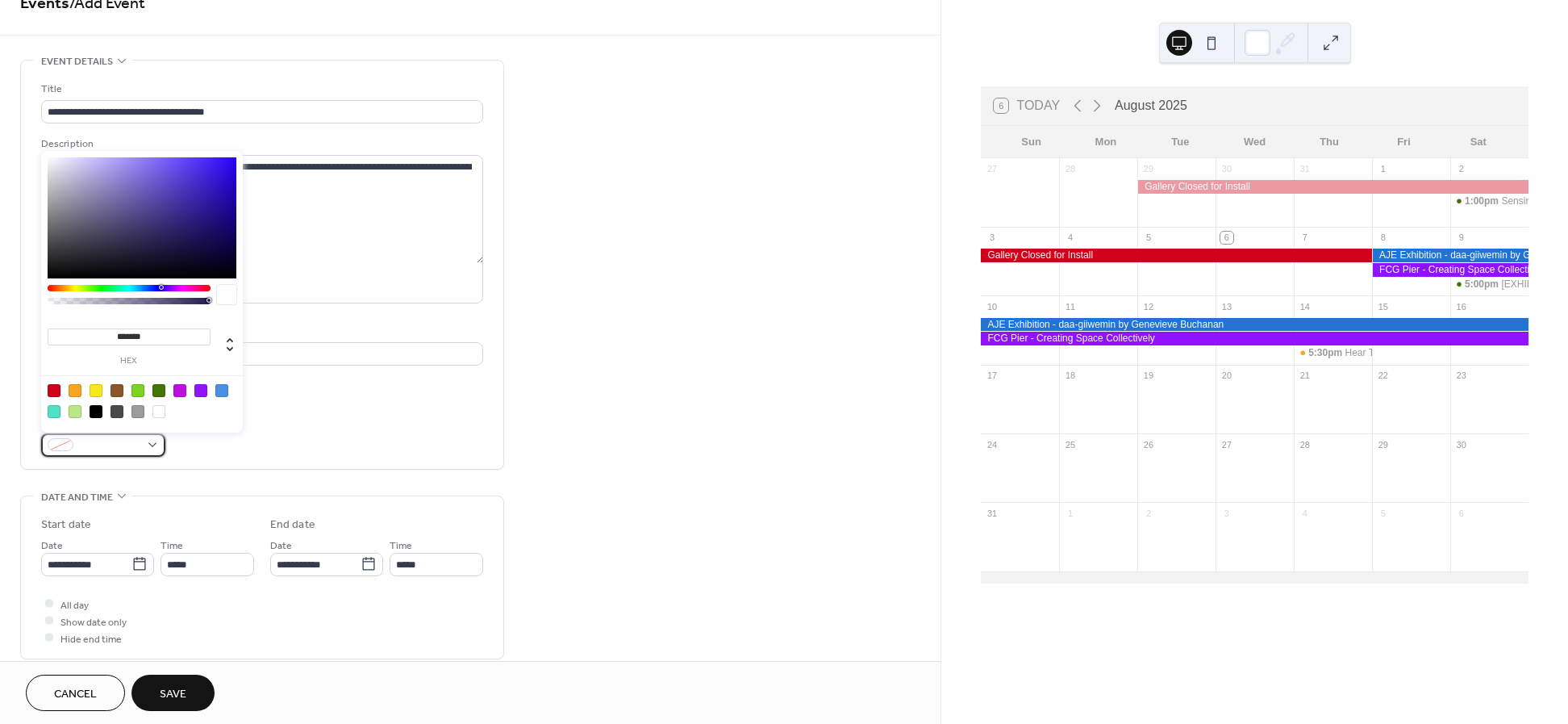 click at bounding box center (110, 446) 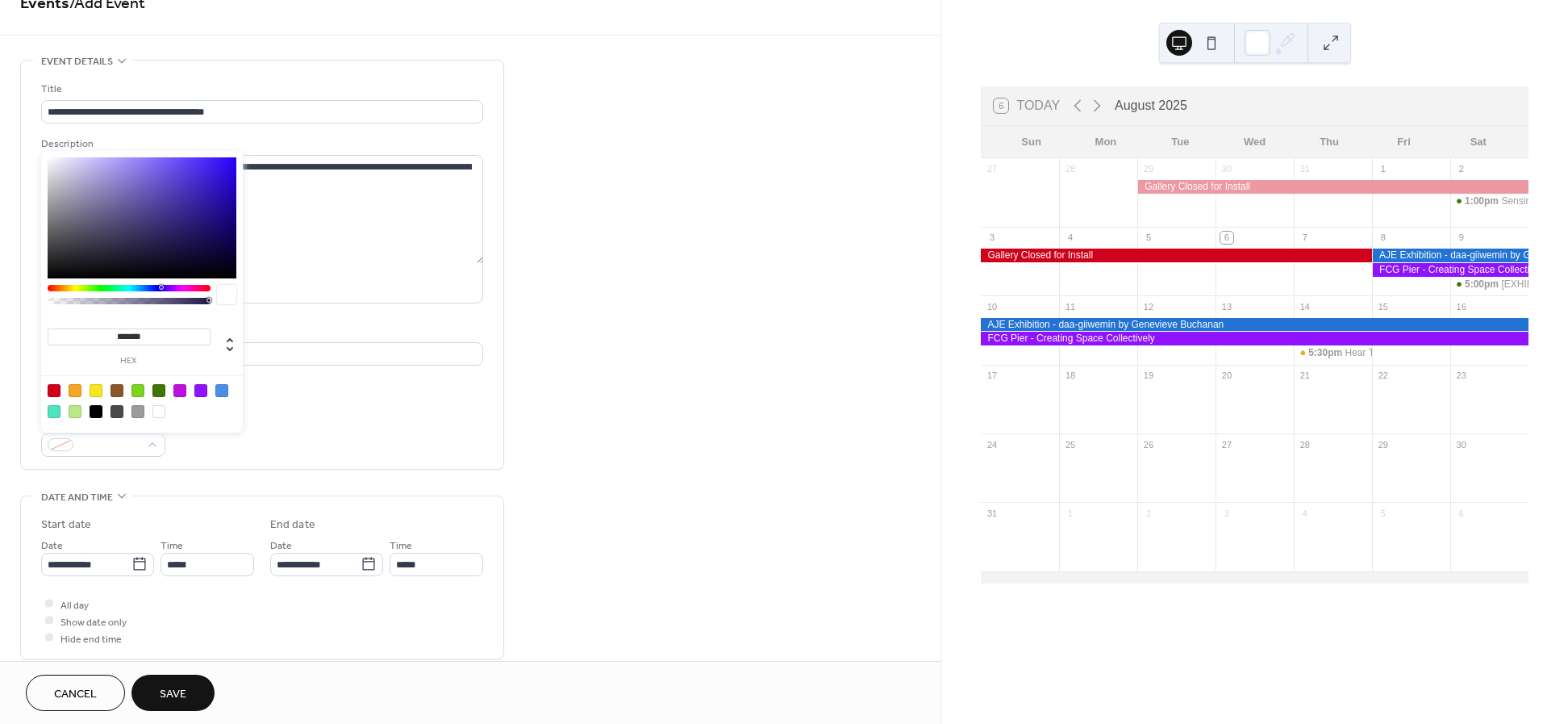 click at bounding box center (159, 391) 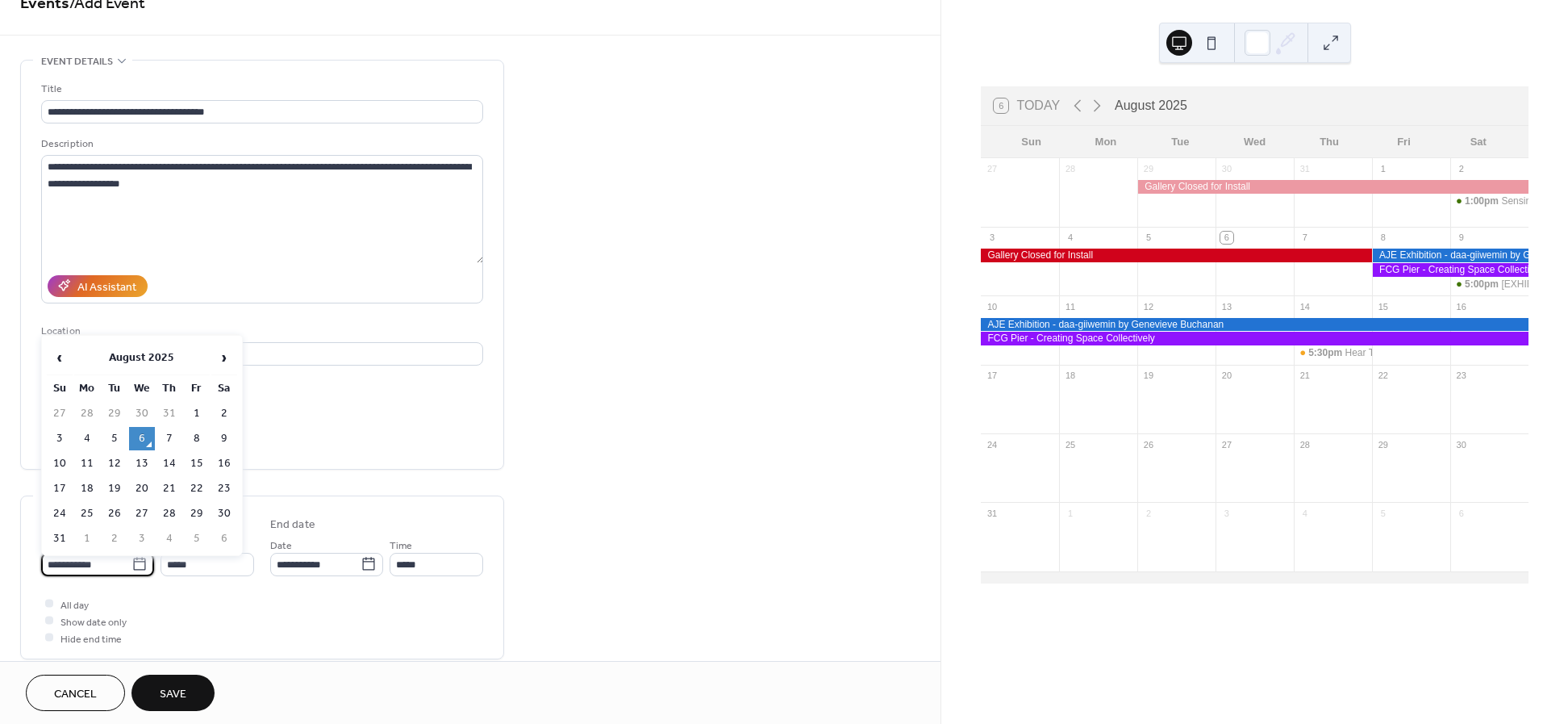 click on "**********" at bounding box center [86, 564] 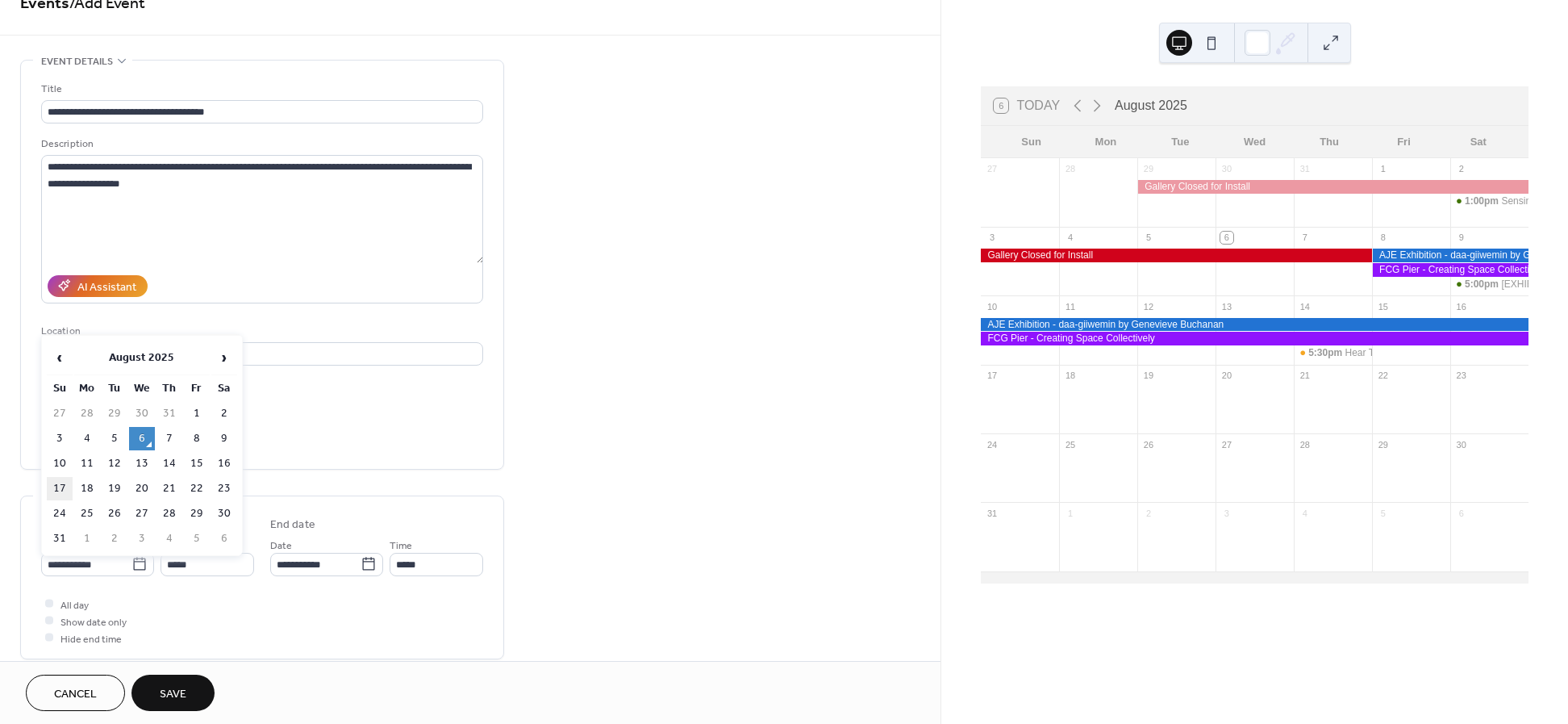 click on "17" at bounding box center [60, 488] 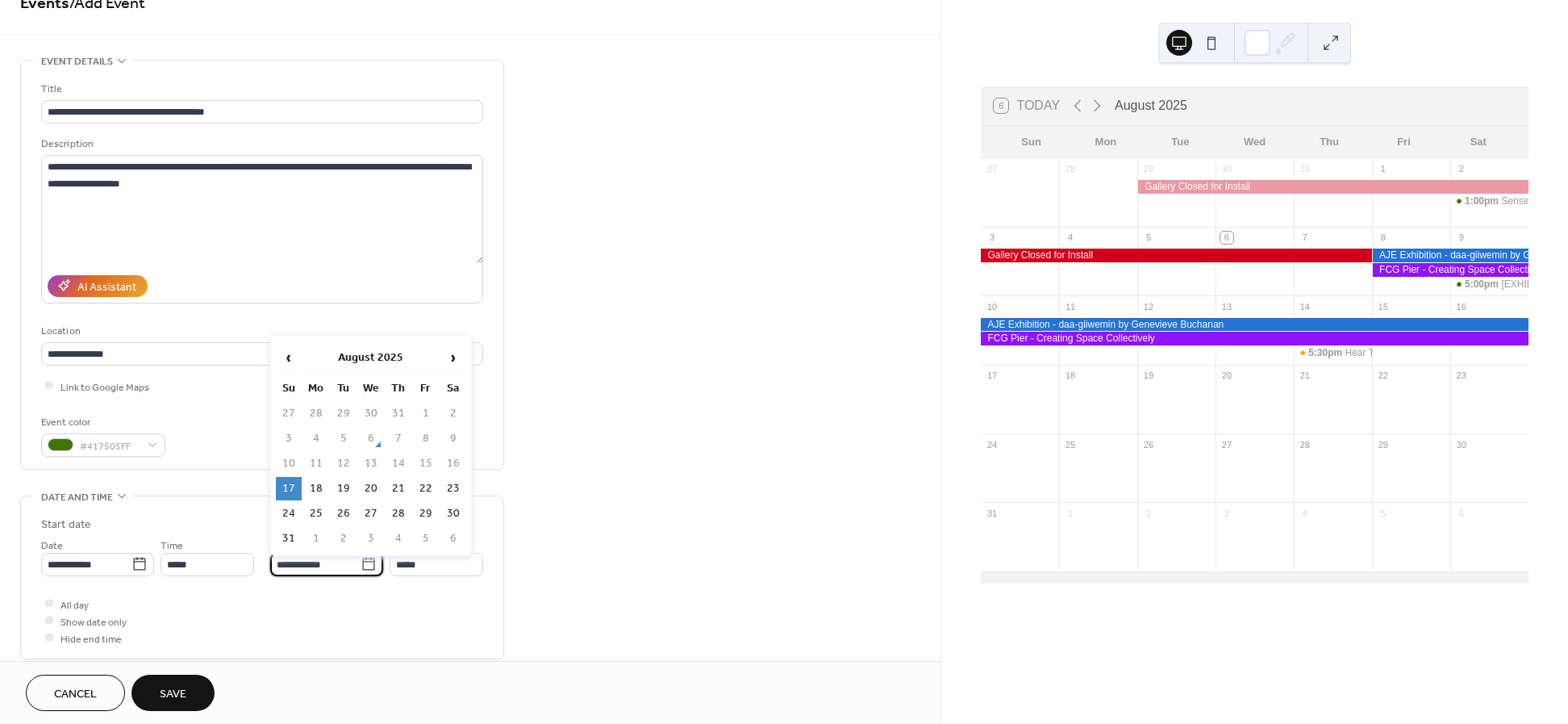 click on "**********" at bounding box center [315, 564] 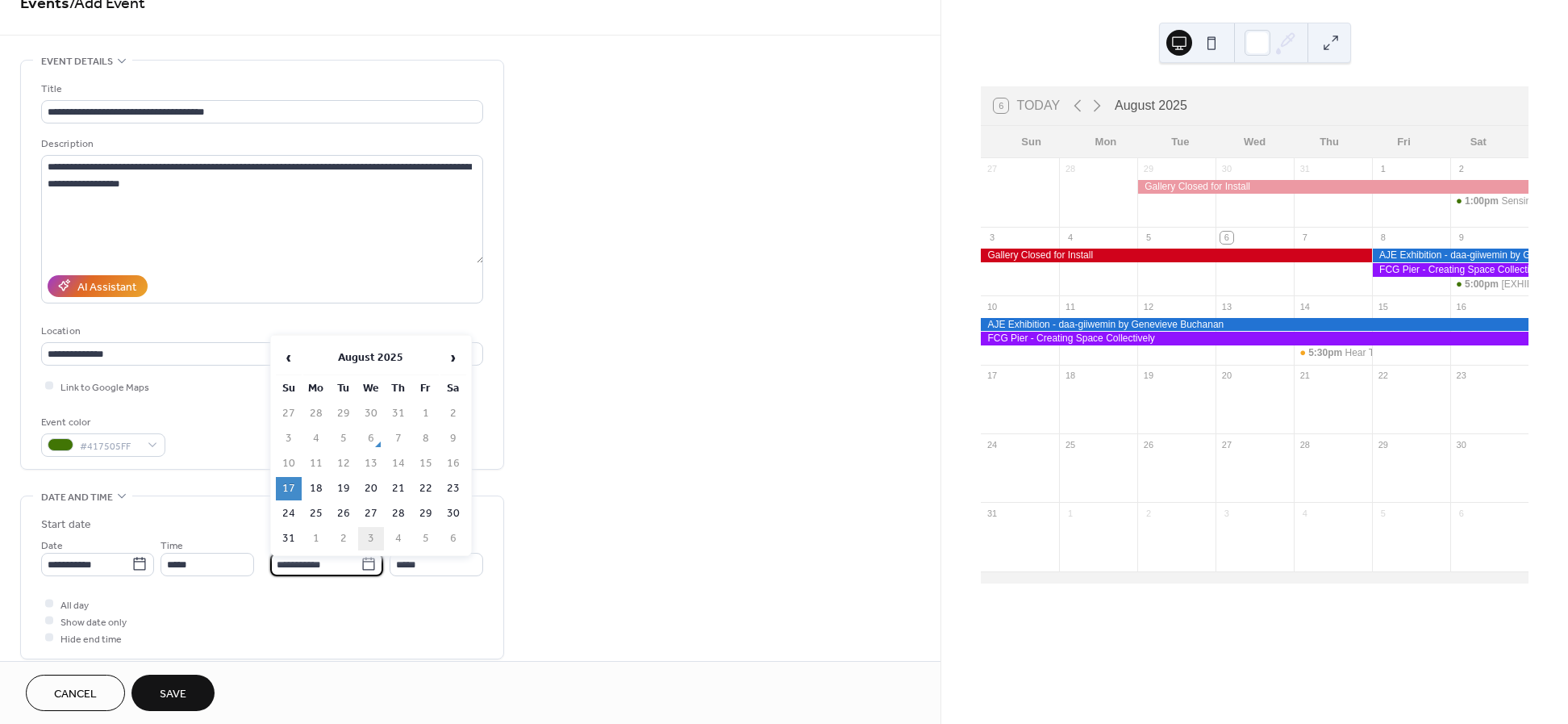 click on "3" at bounding box center (371, 538) 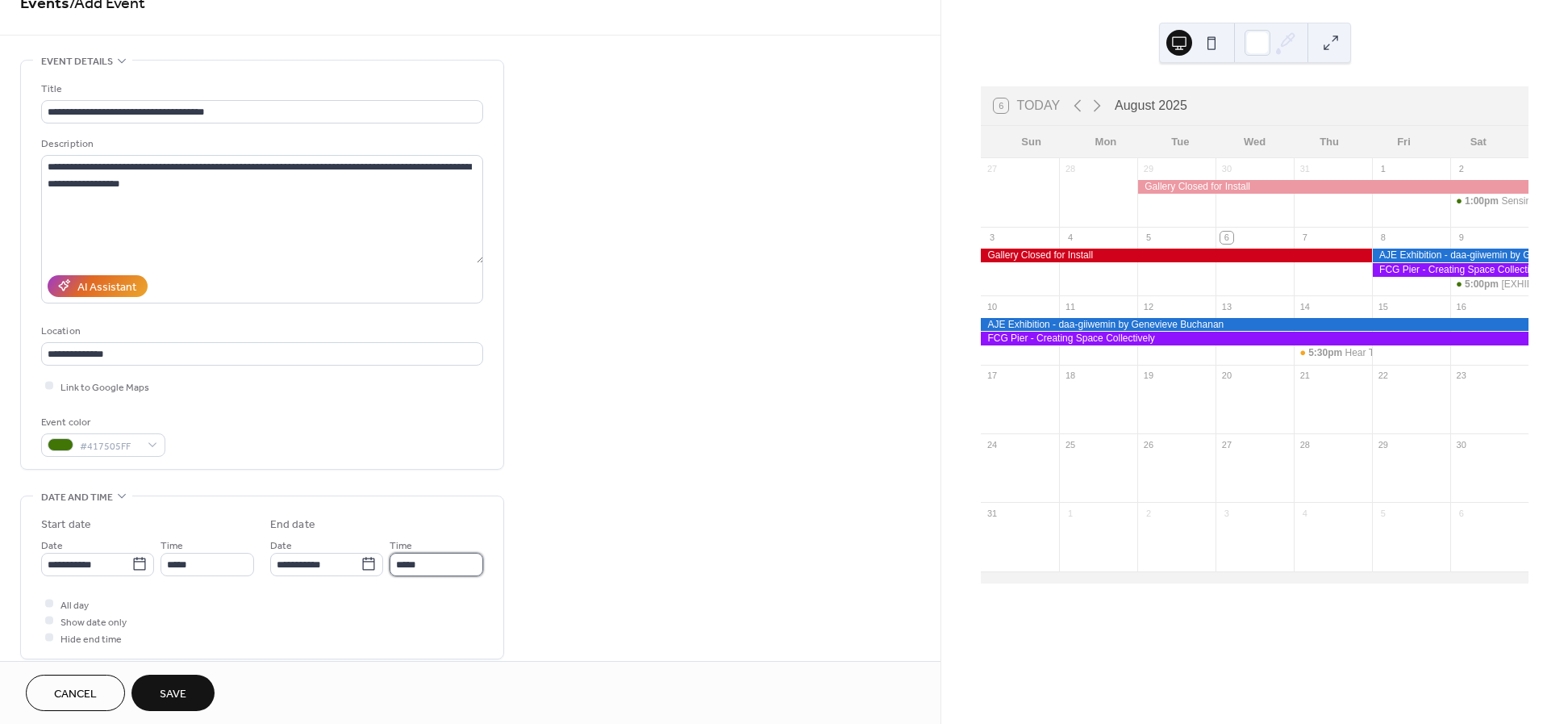 click on "*****" at bounding box center [436, 564] 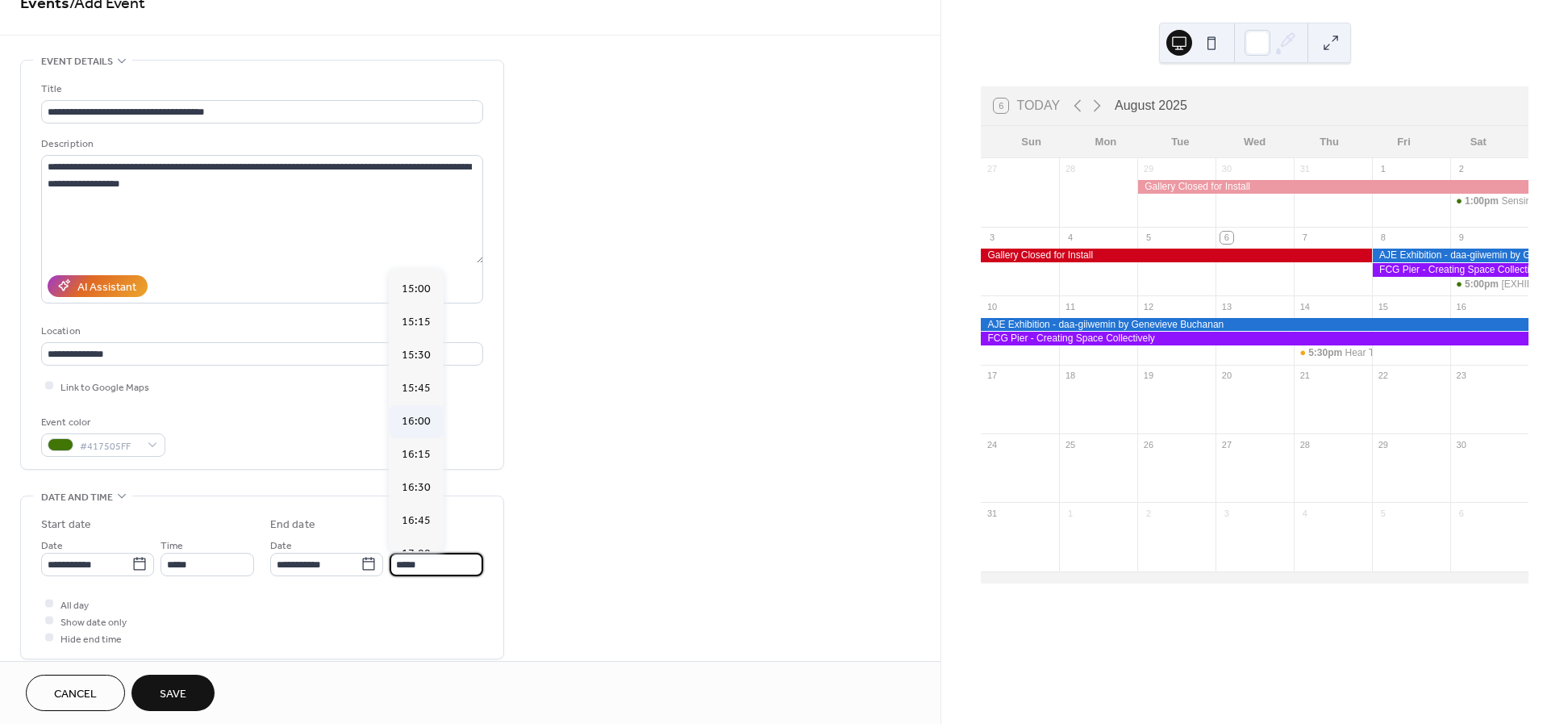 scroll, scrollTop: 1986, scrollLeft: 0, axis: vertical 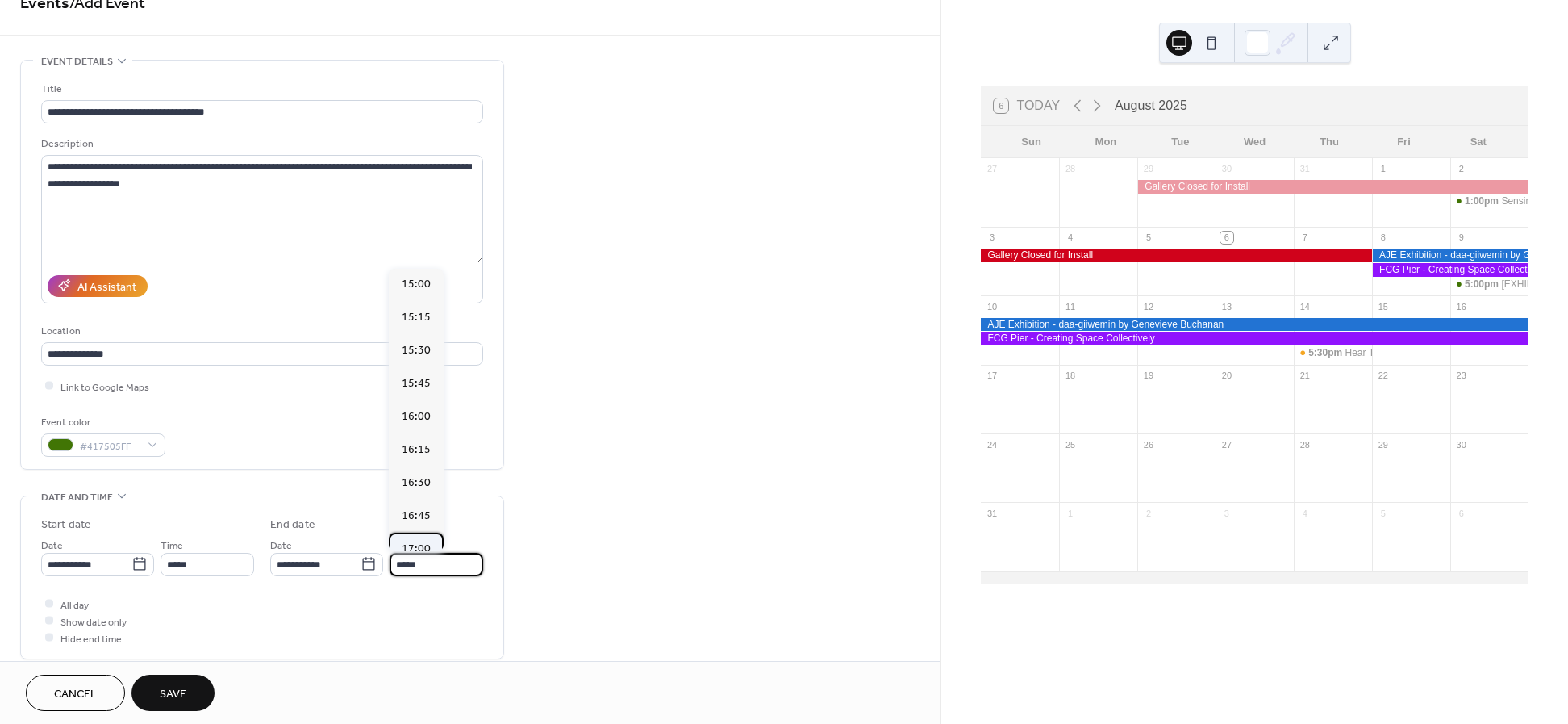 click on "17:00" at bounding box center (416, 549) 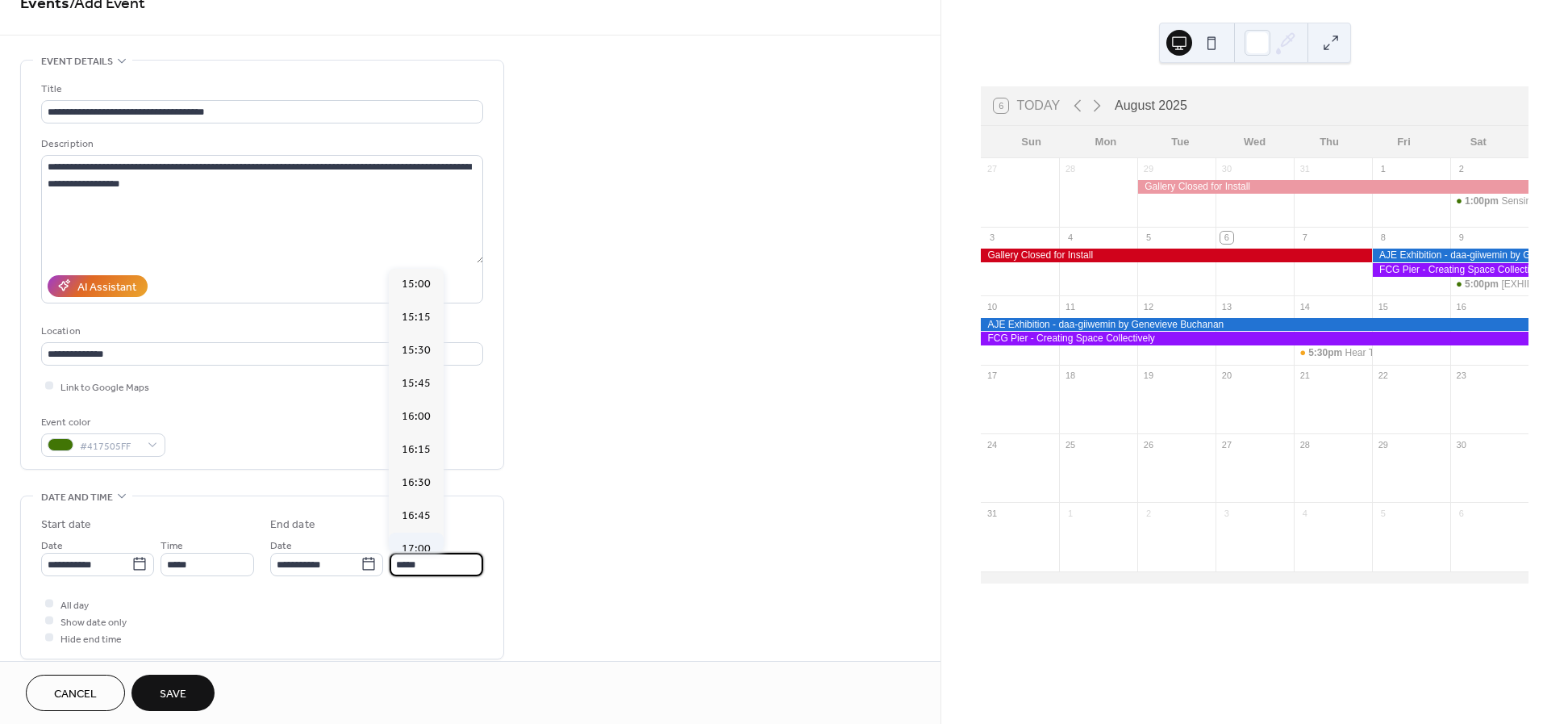 type on "*****" 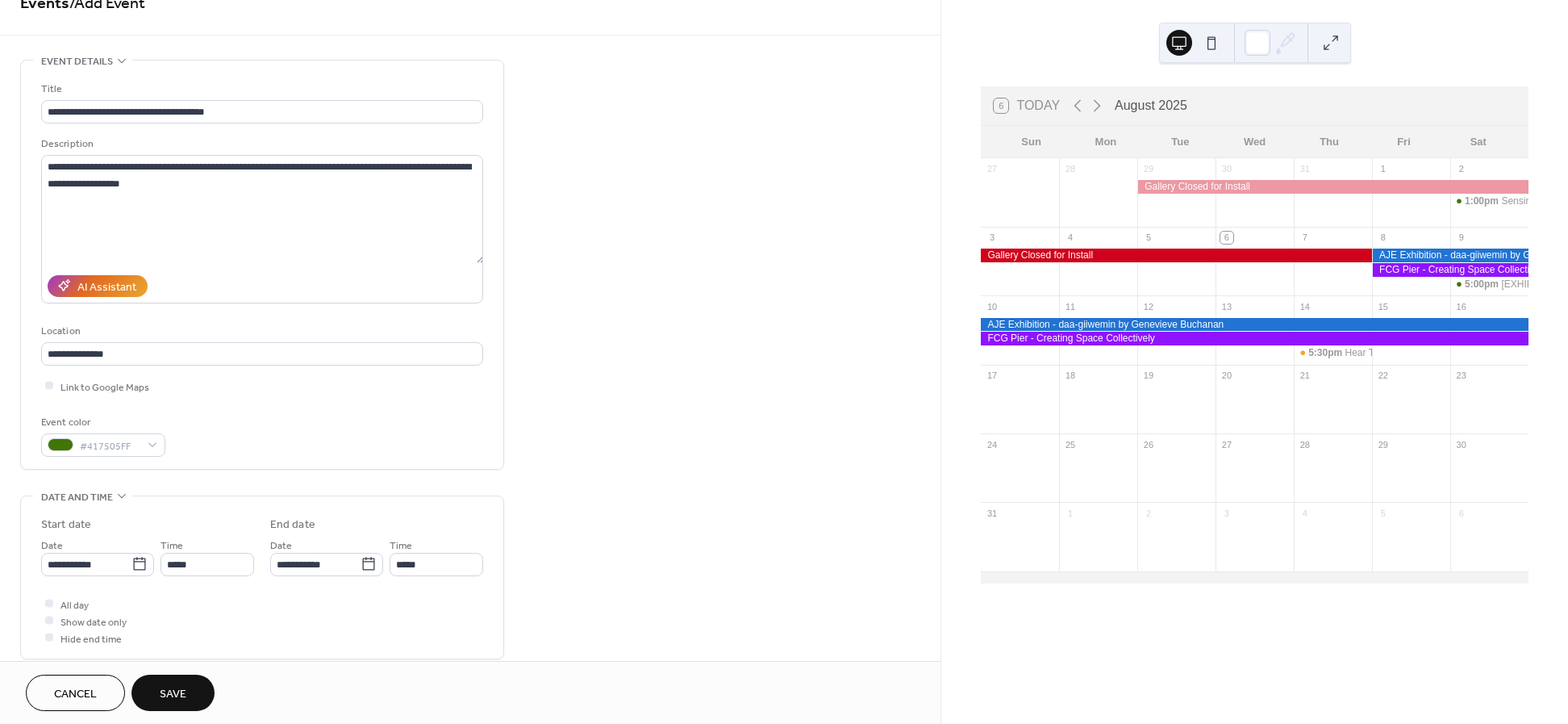 click on "Save" at bounding box center [173, 694] 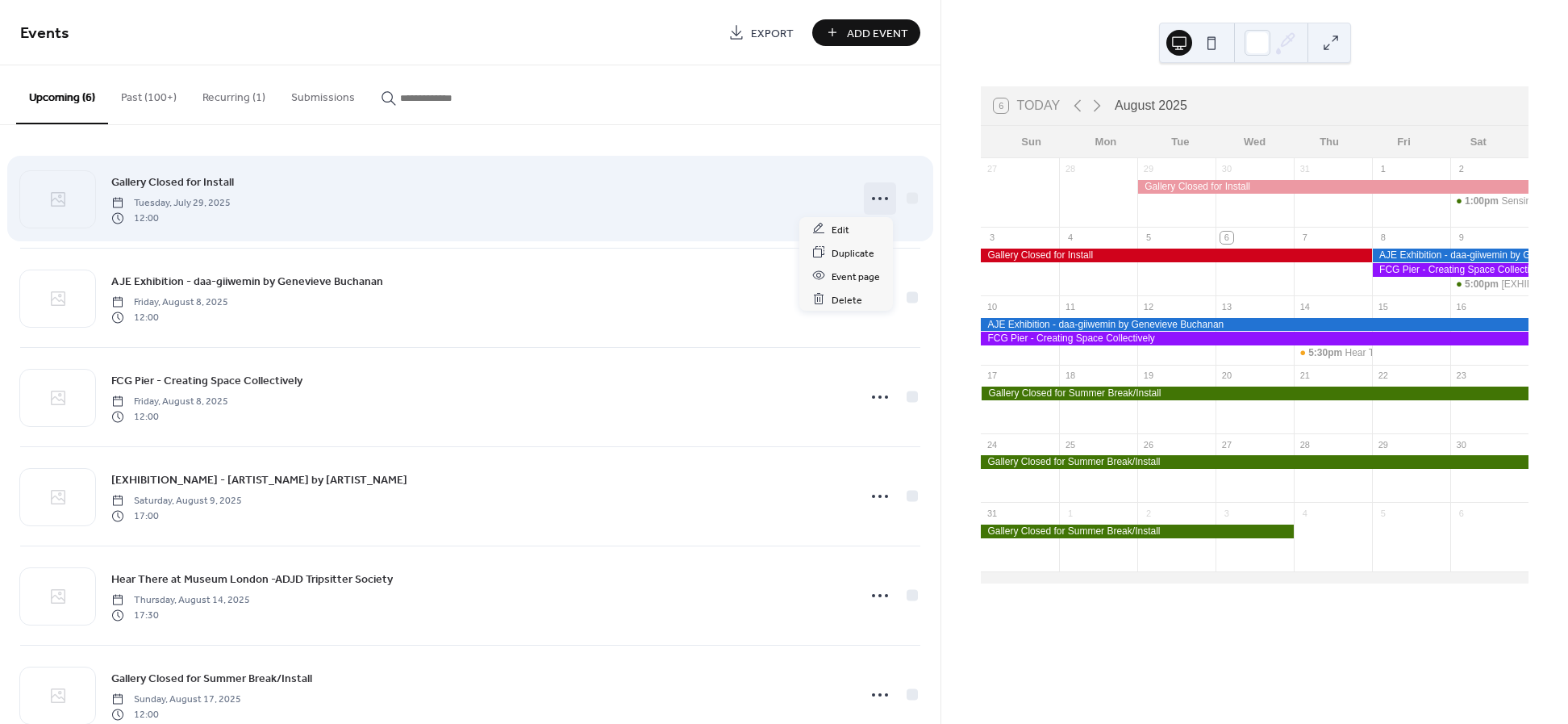 click 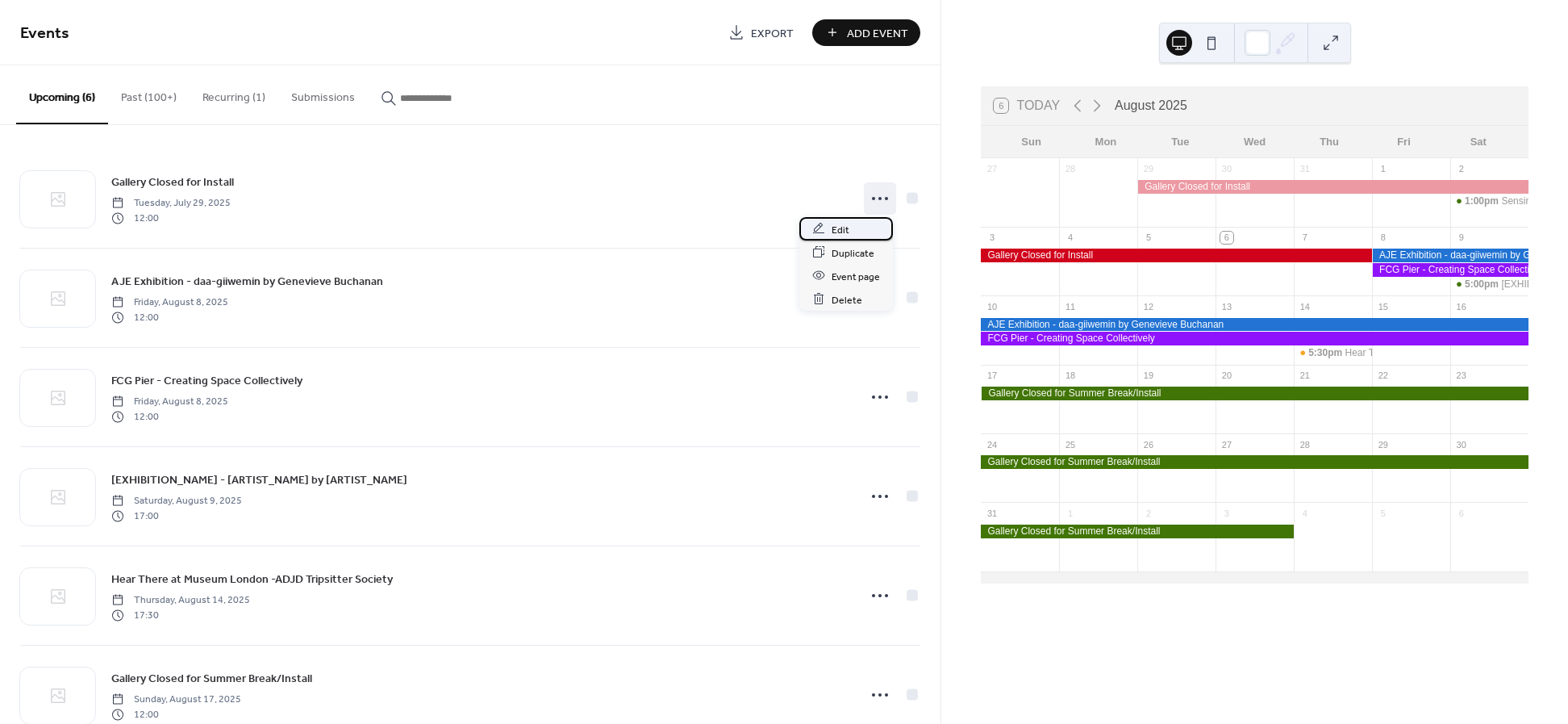 click on "Edit" at bounding box center (840, 229) 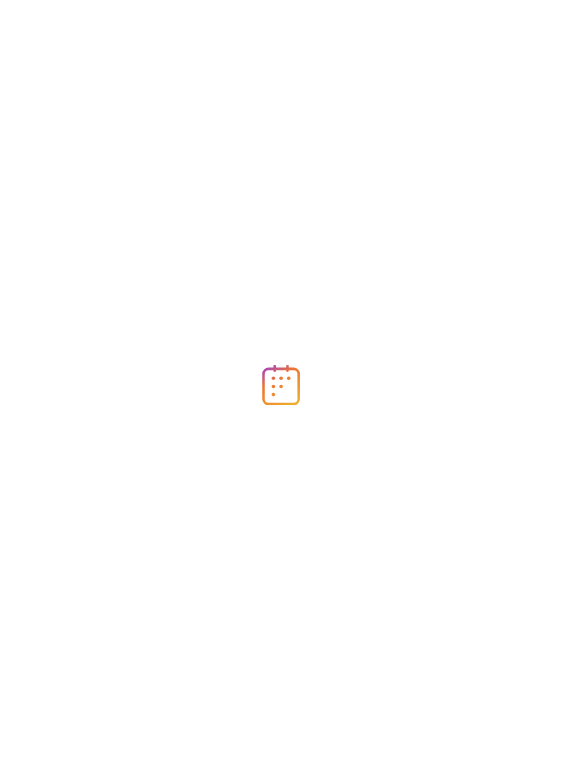 scroll, scrollTop: 0, scrollLeft: 0, axis: both 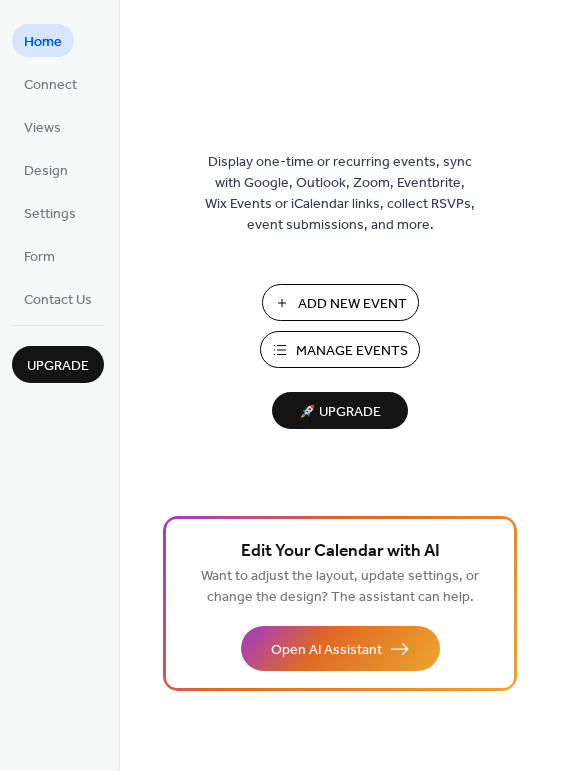 click on "Add New Event" at bounding box center (352, 304) 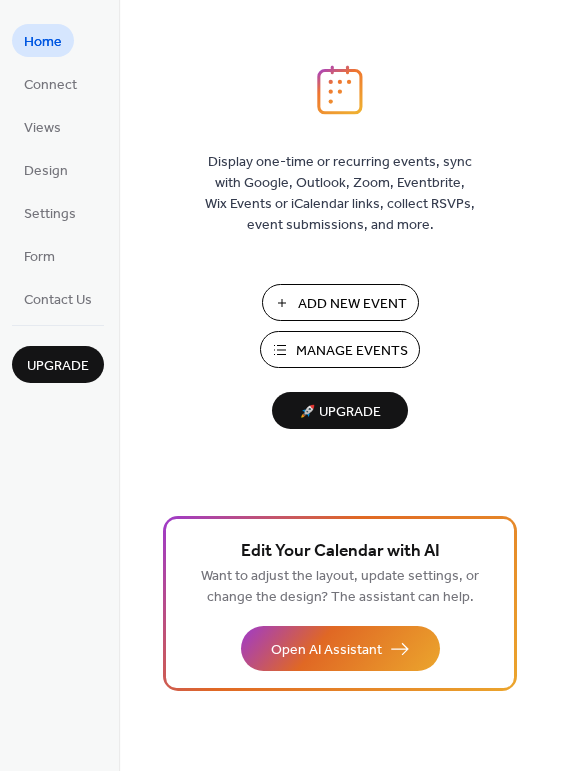 click on "Manage Events" at bounding box center [352, 351] 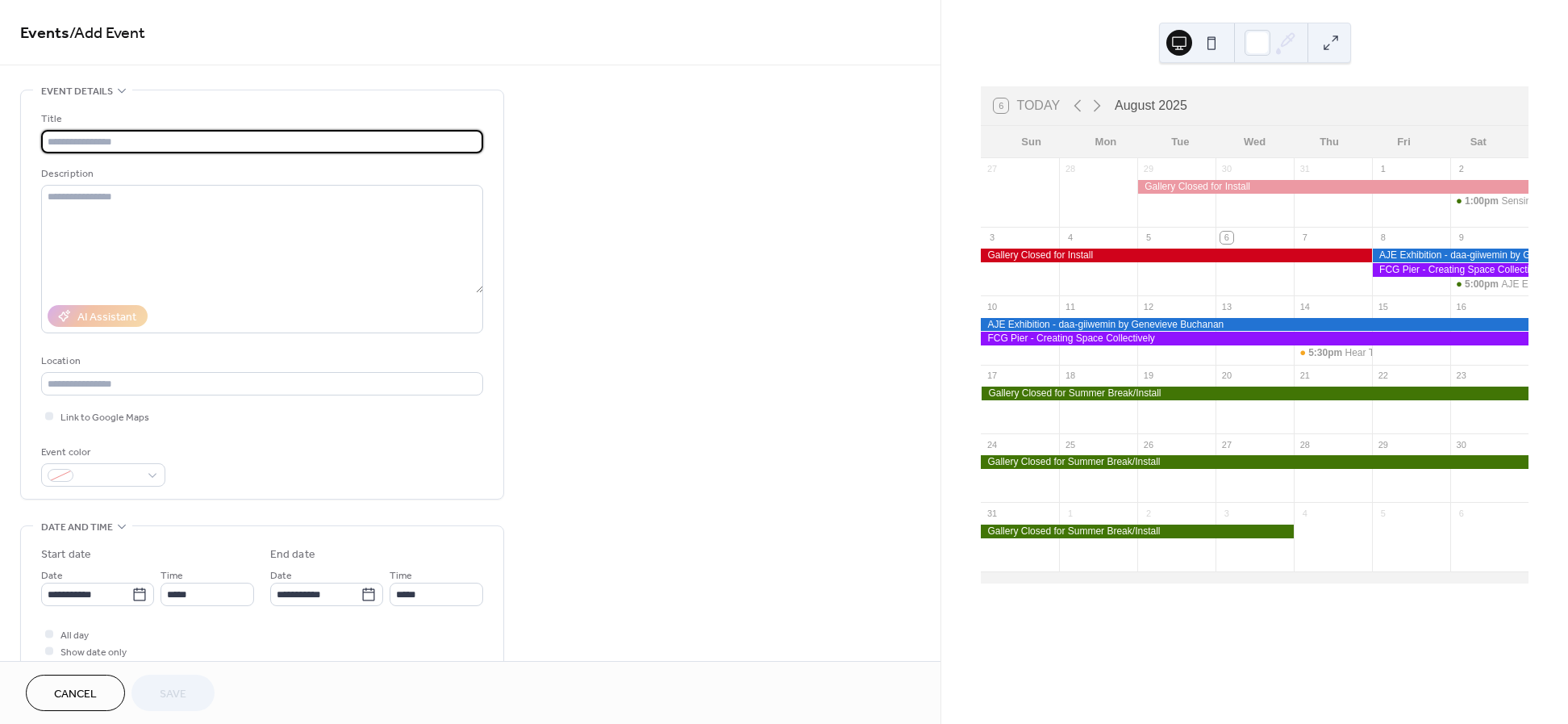 scroll, scrollTop: 0, scrollLeft: 0, axis: both 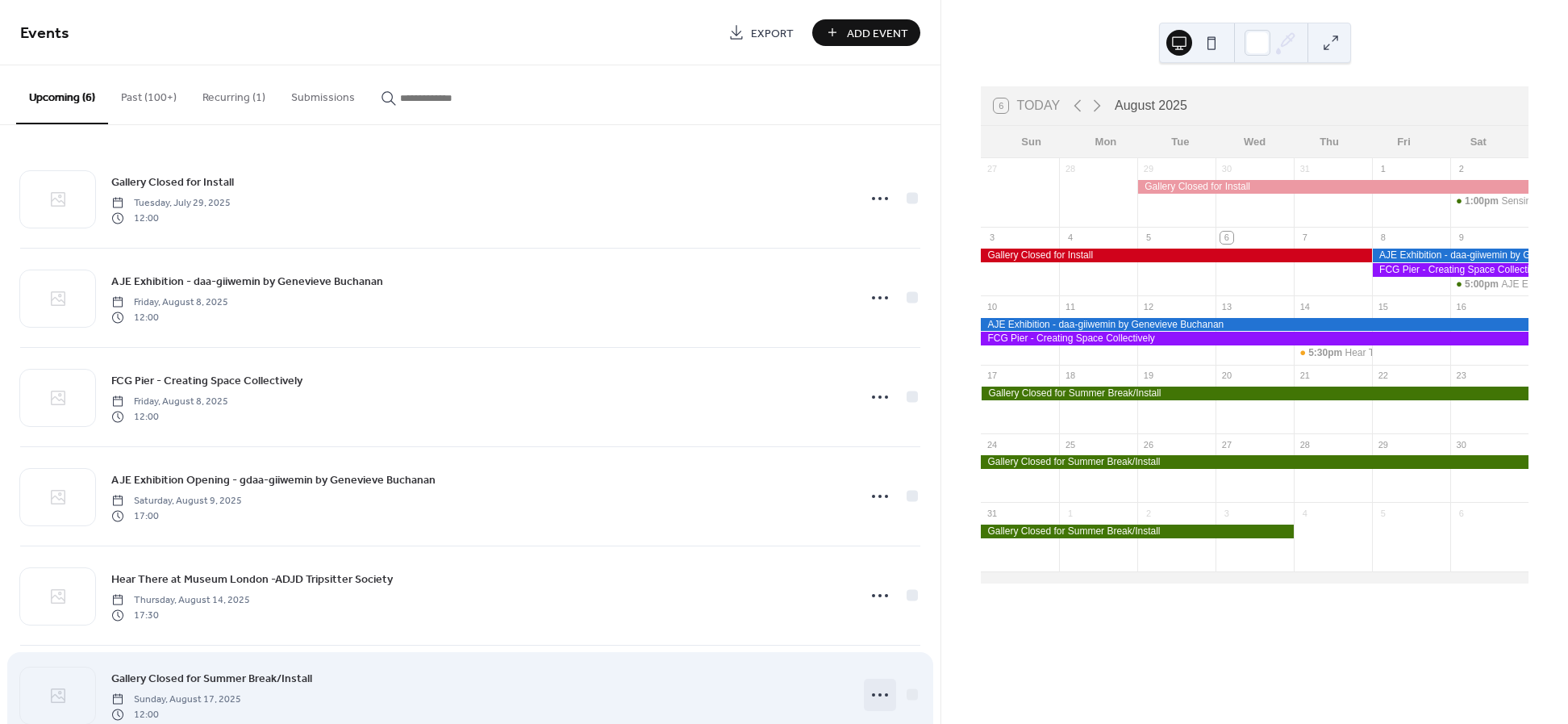 click 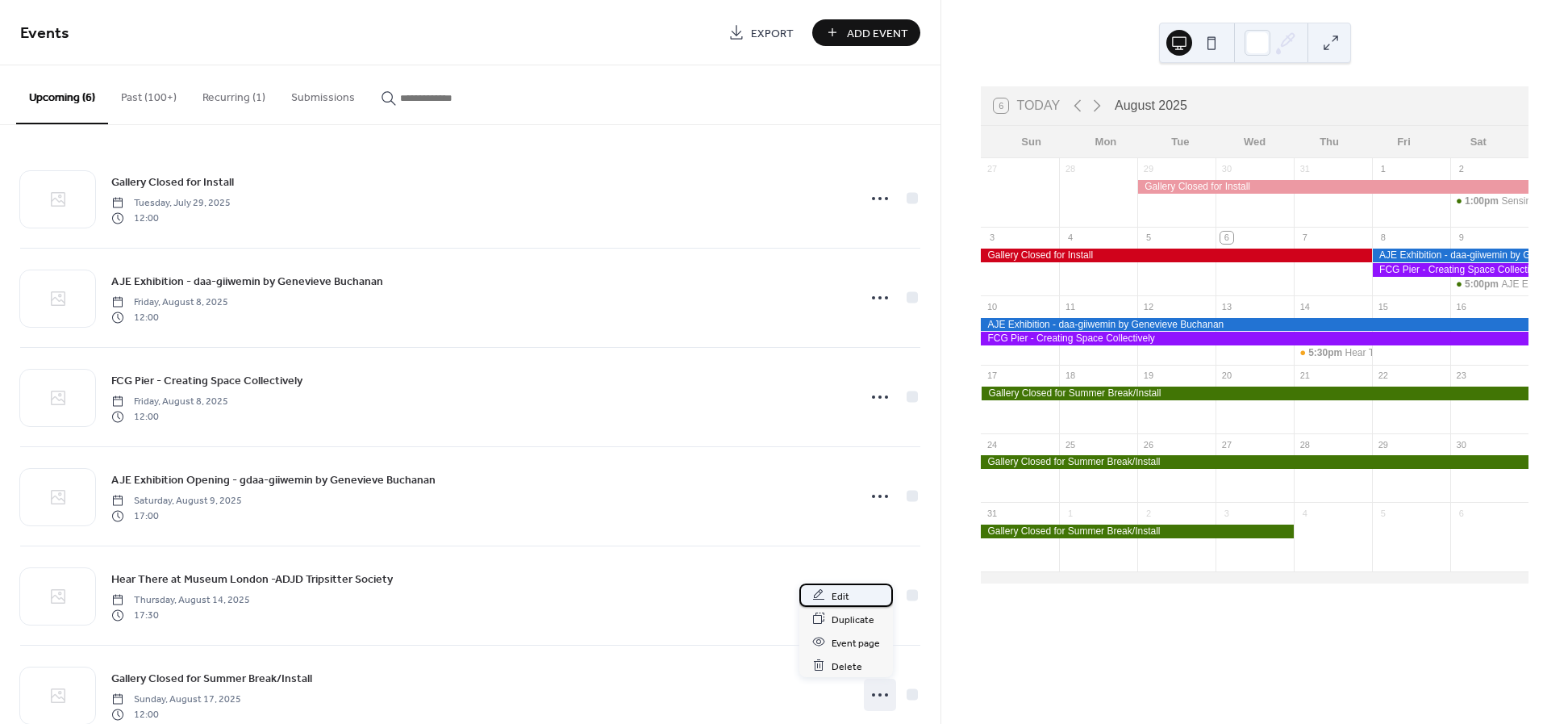 click on "Edit" at bounding box center [840, 596] 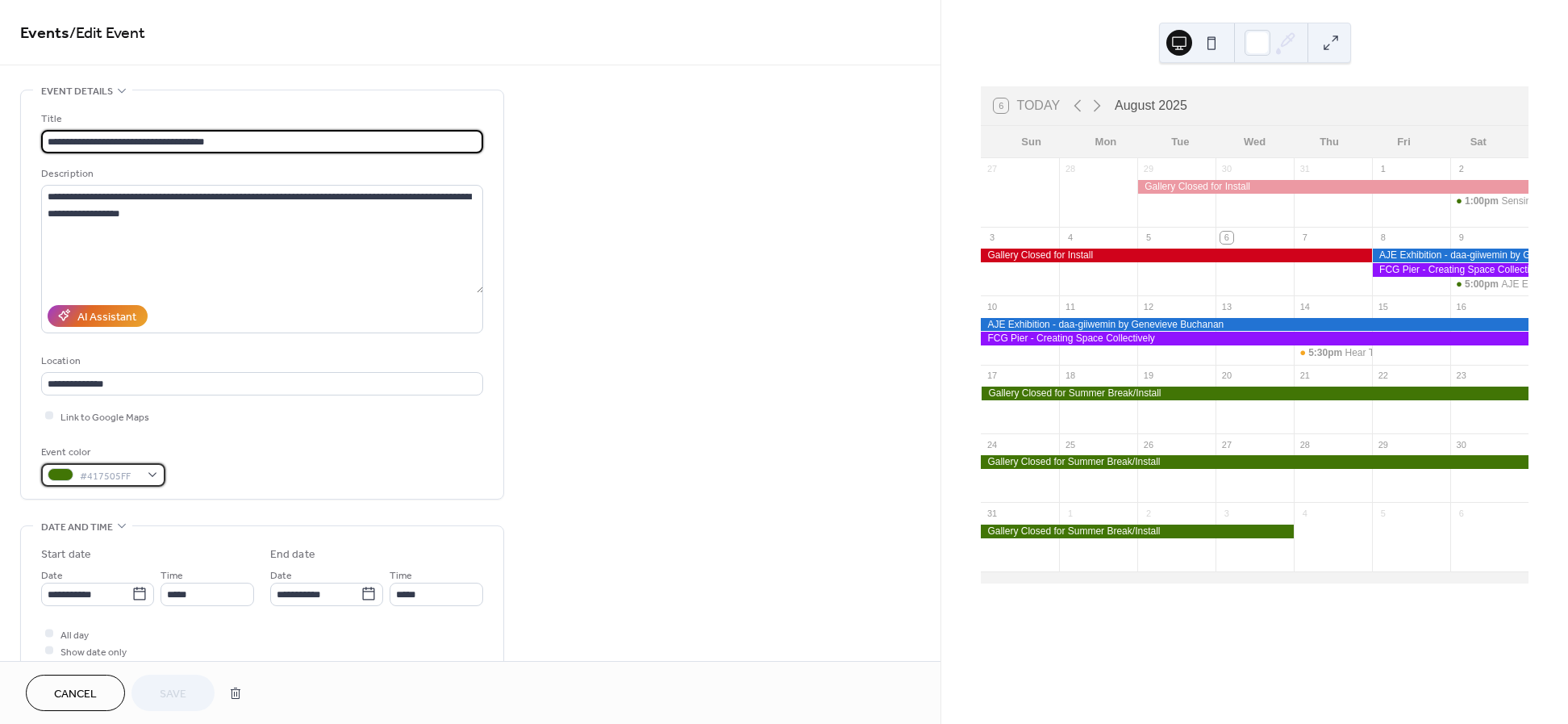click on "#417505FF" at bounding box center [103, 475] 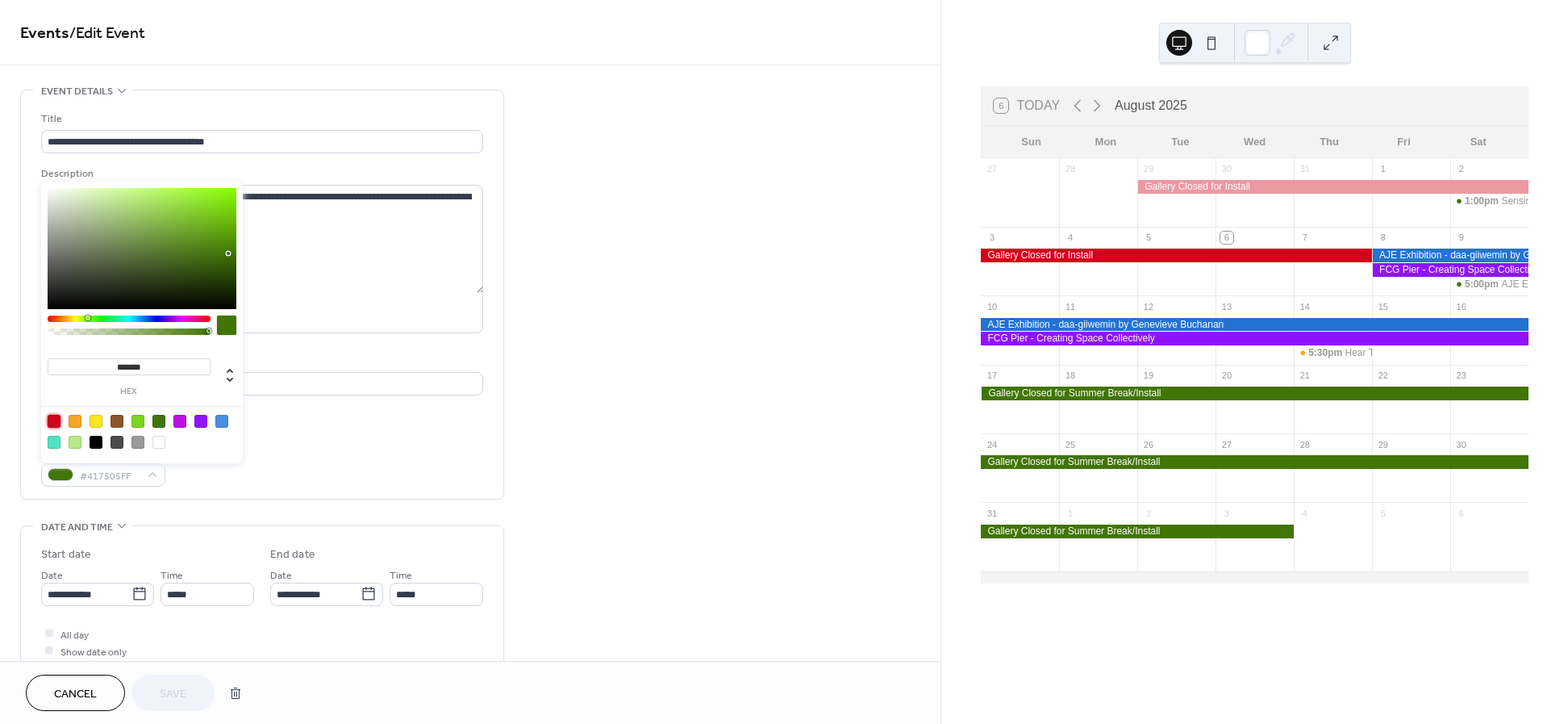 click at bounding box center [54, 421] 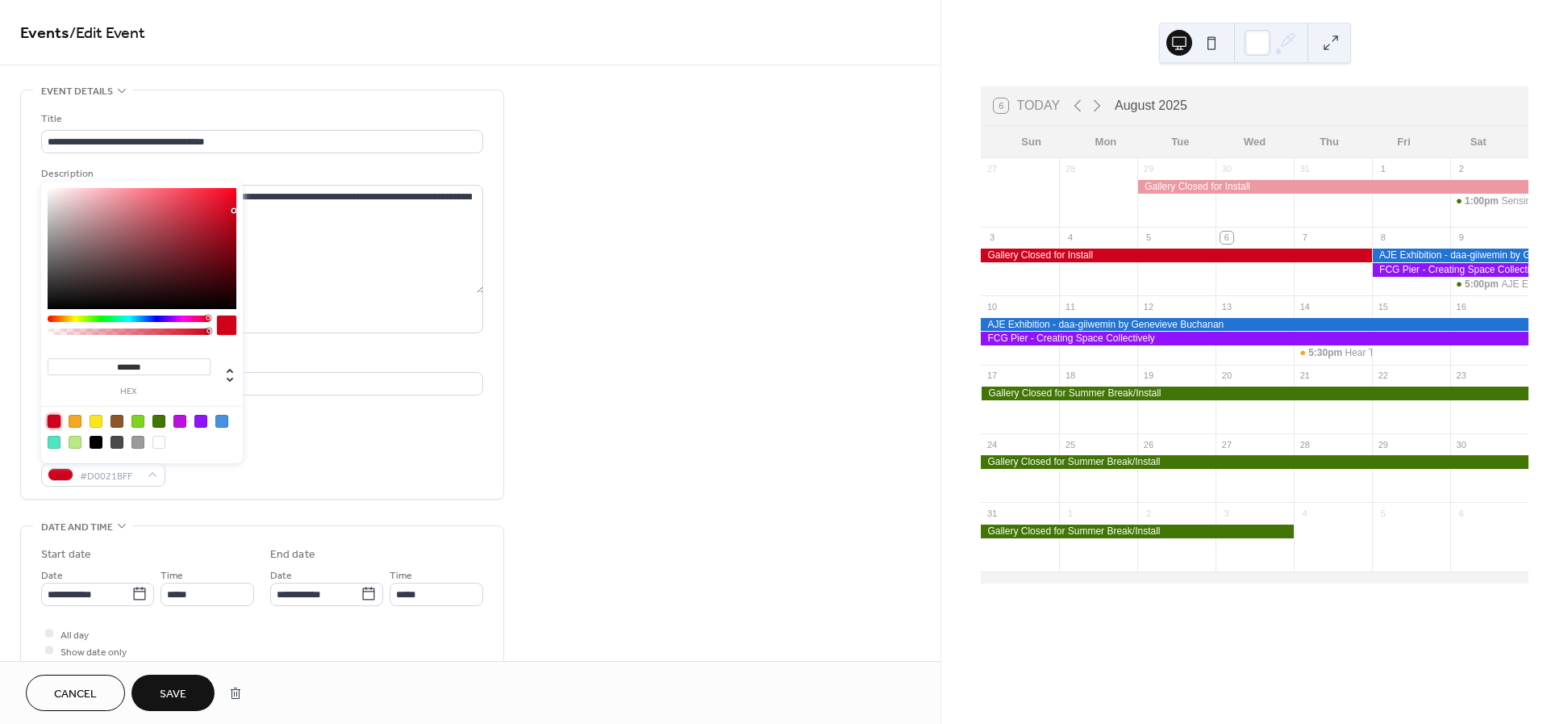 click on "Save" at bounding box center (173, 694) 